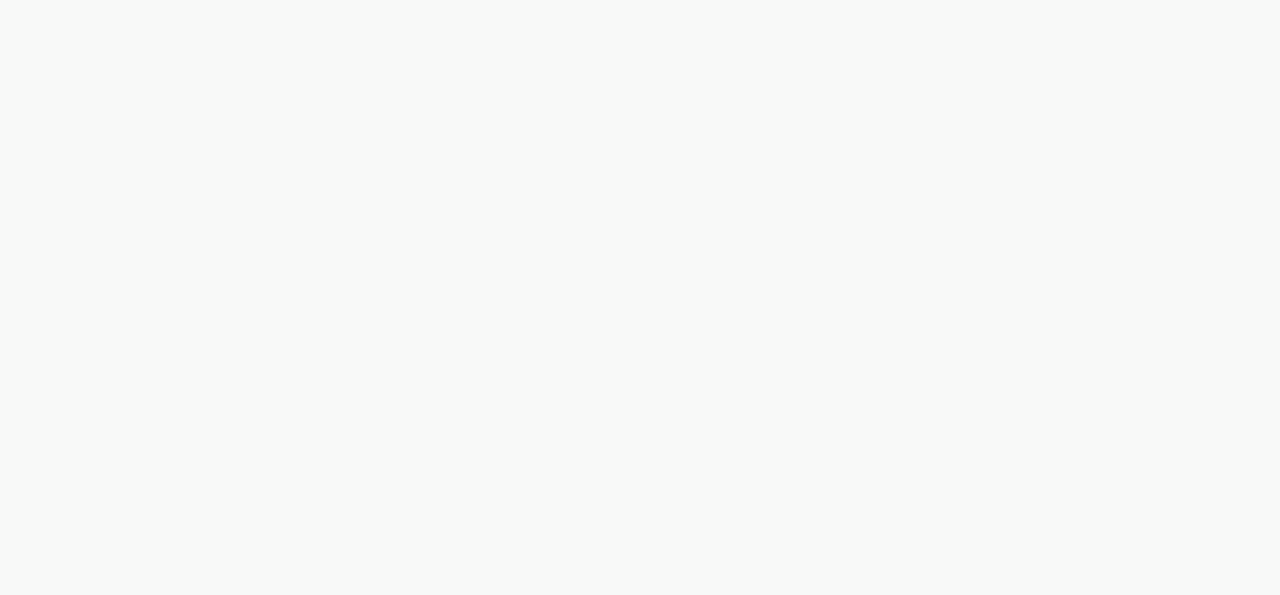 scroll, scrollTop: 0, scrollLeft: 0, axis: both 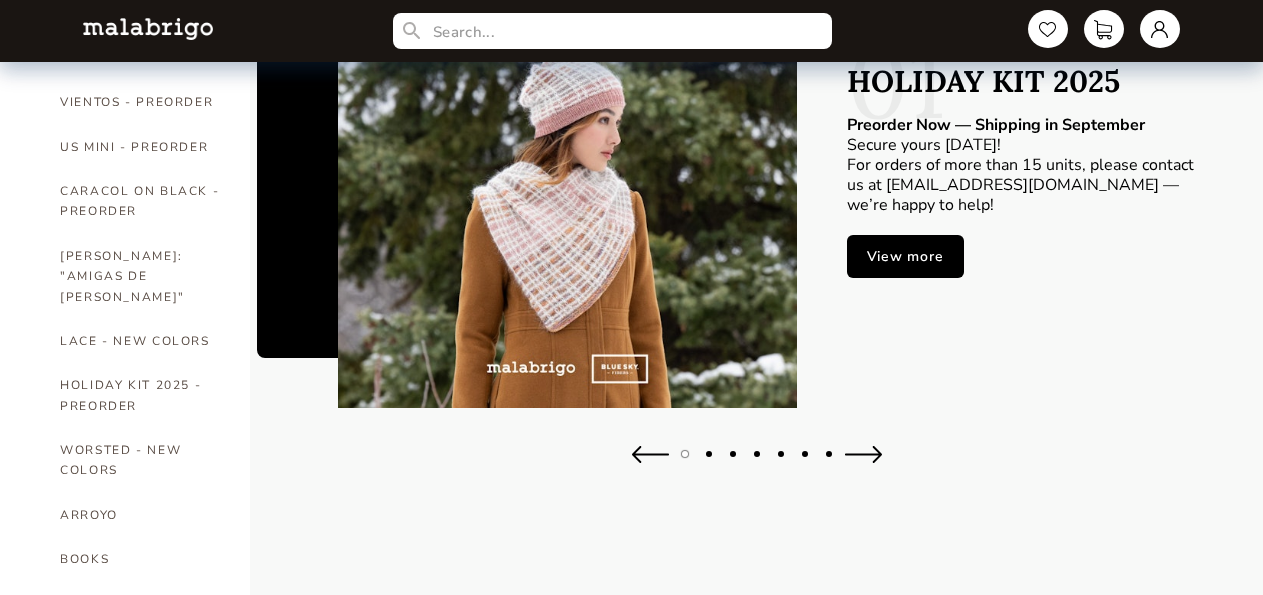 drag, startPoint x: 905, startPoint y: 260, endPoint x: 1027, endPoint y: 291, distance: 125.87692 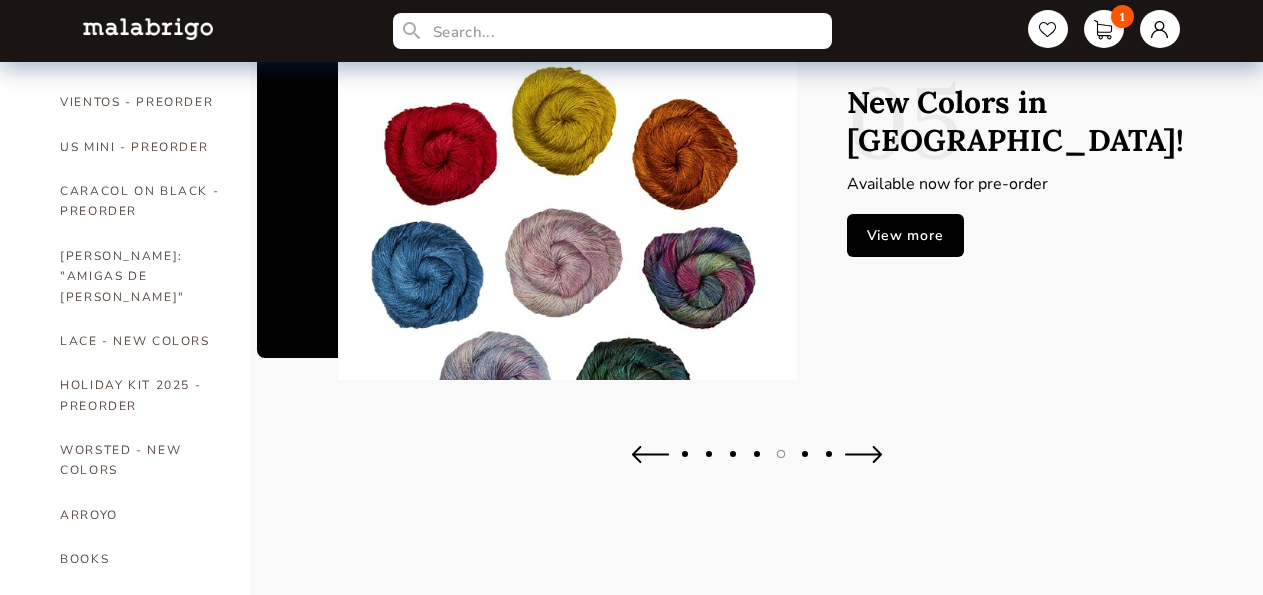 type on "1" 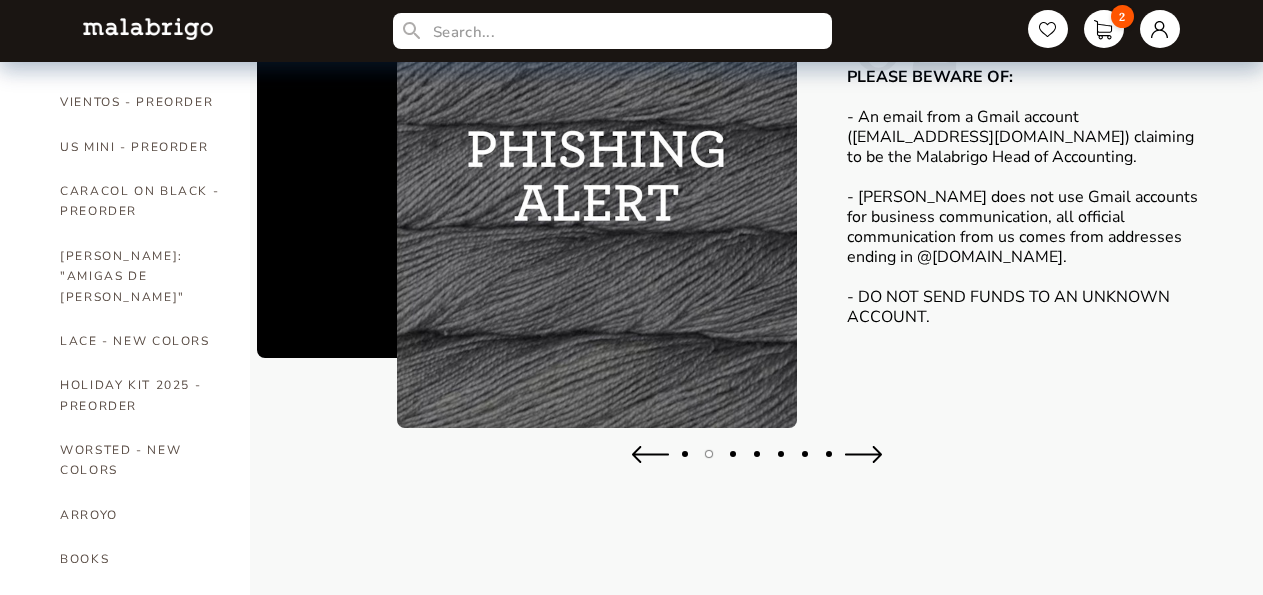 type on "1" 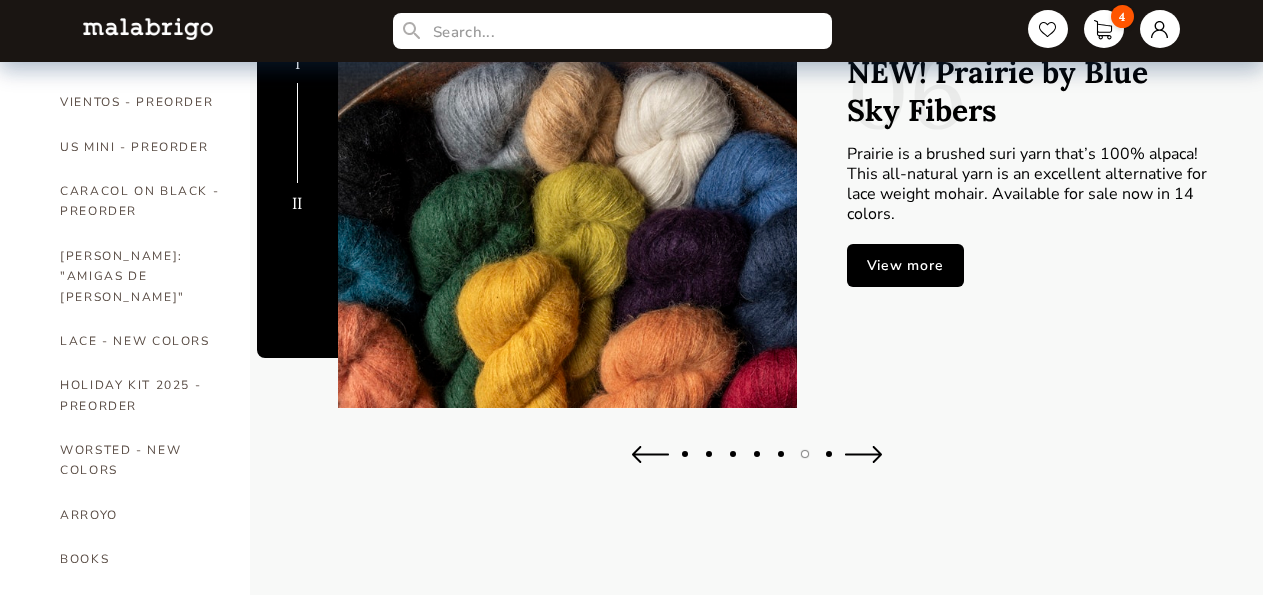 type on "1" 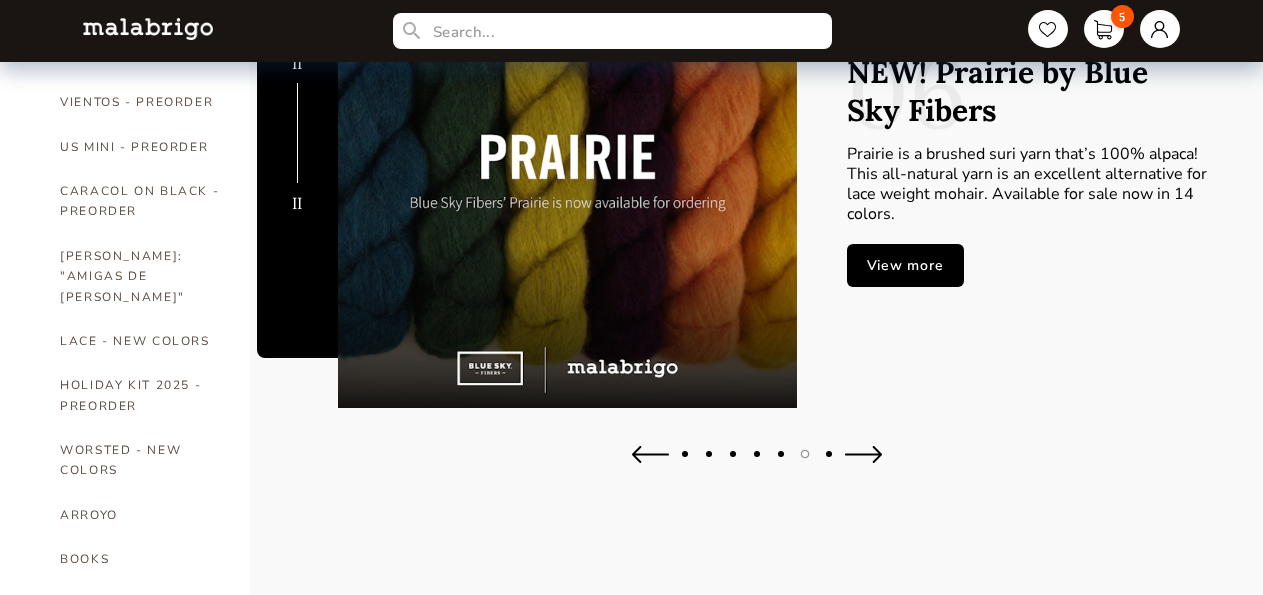 type on "1" 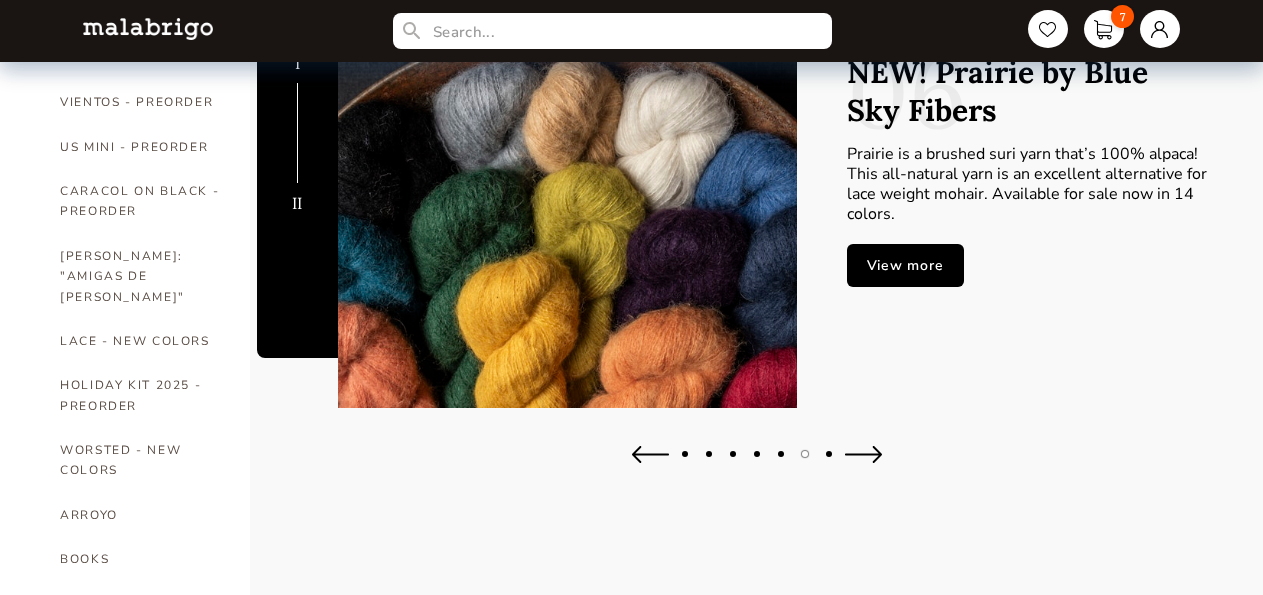 type on "1" 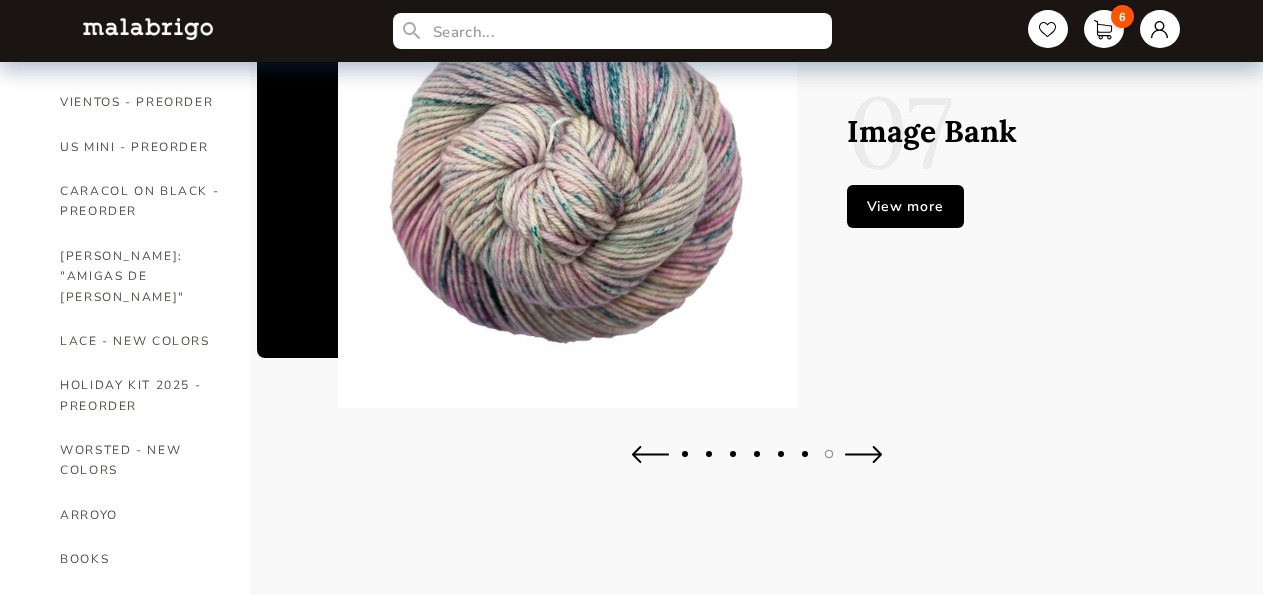 type on "0" 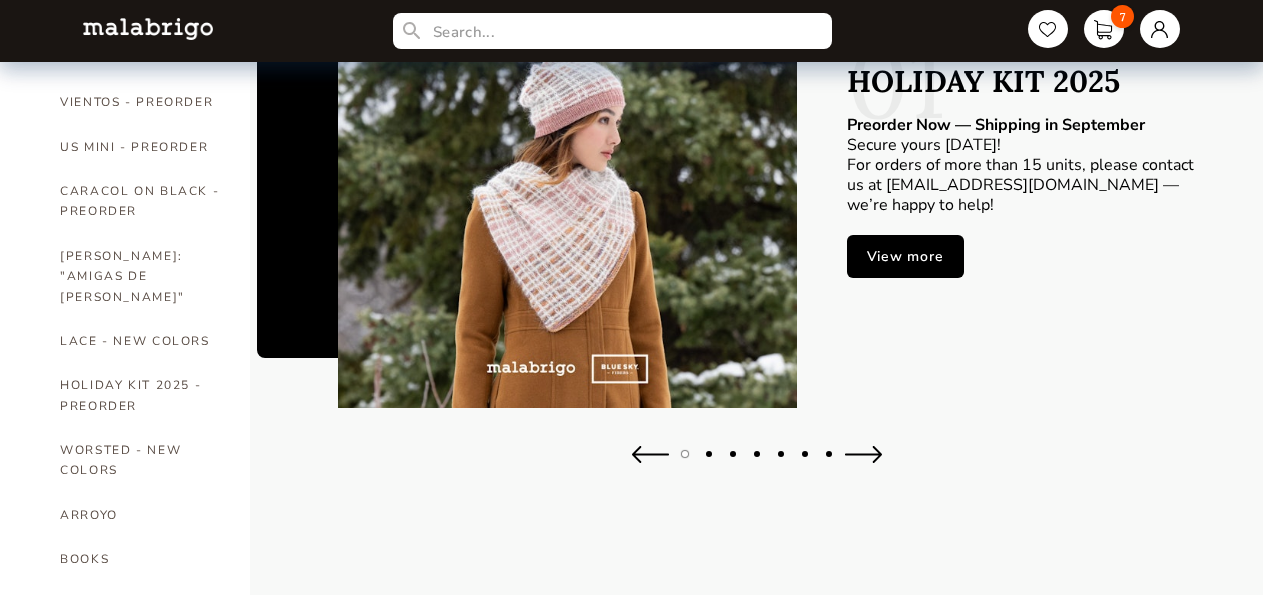 type on "0" 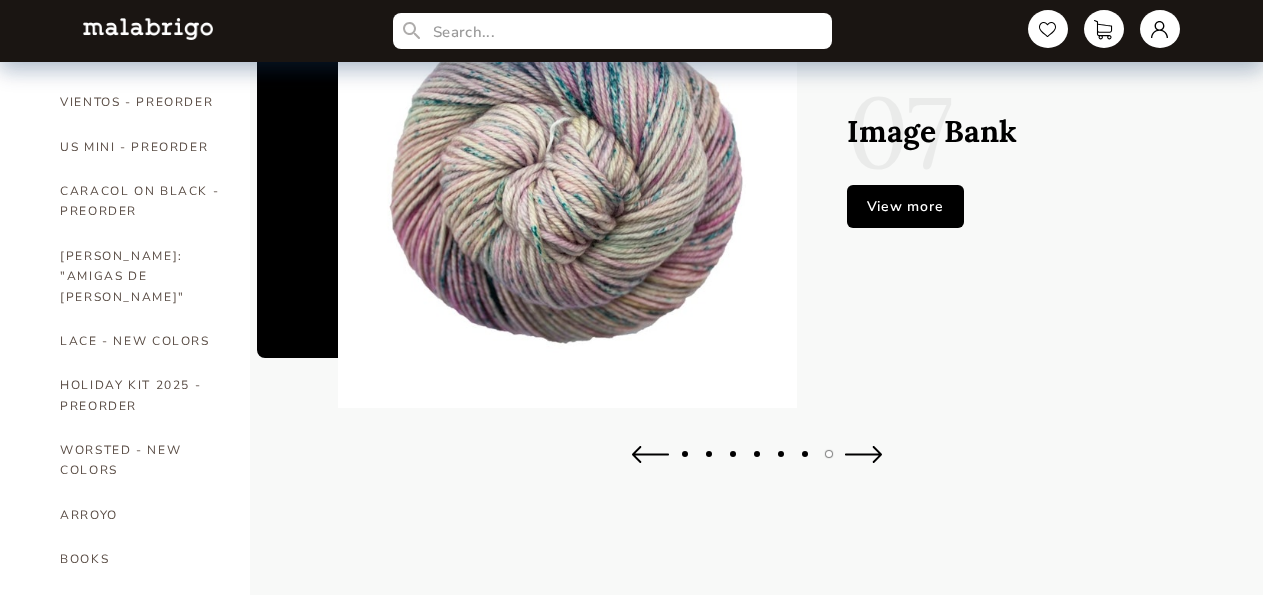 type on "0" 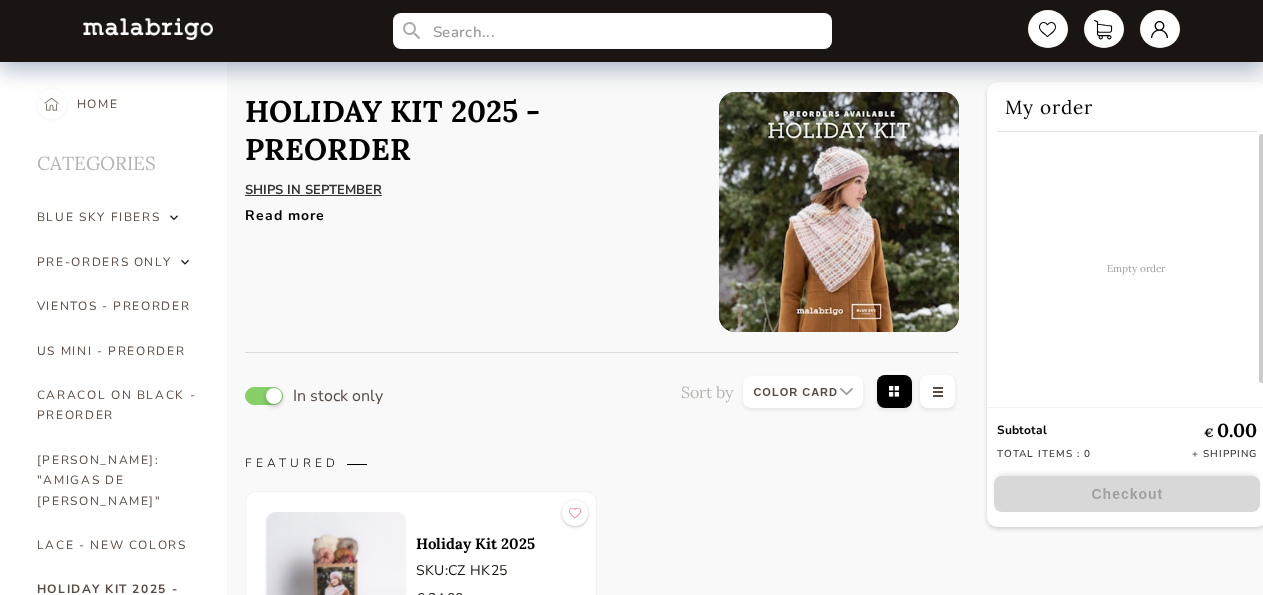 select on "INDEX" 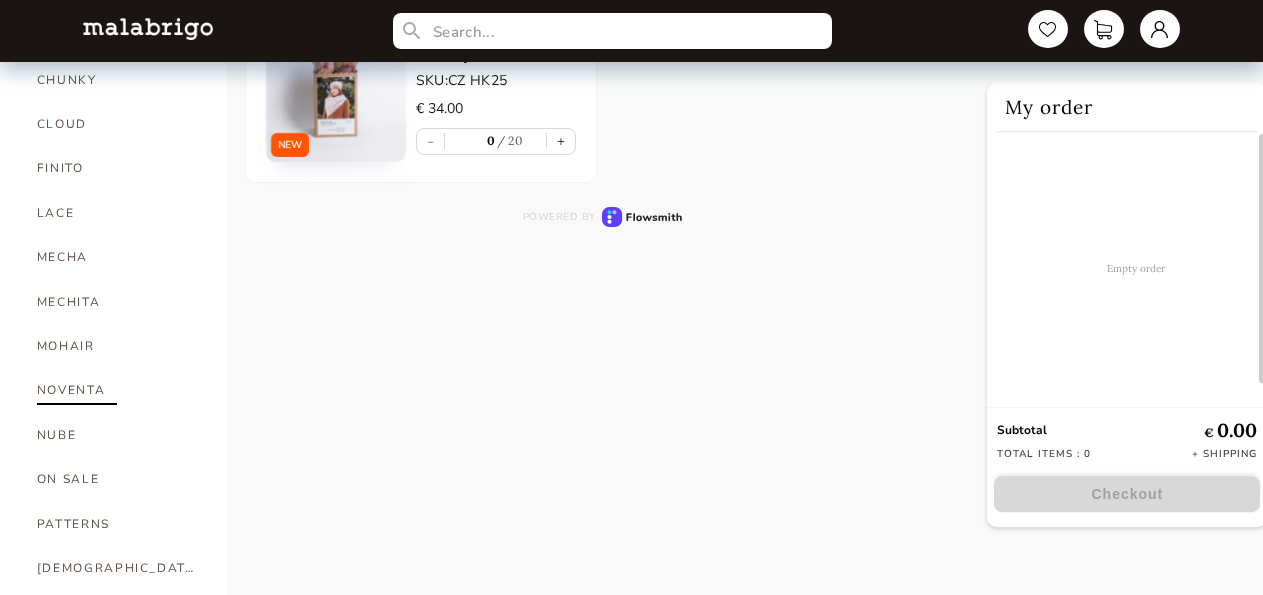 scroll, scrollTop: 918, scrollLeft: 0, axis: vertical 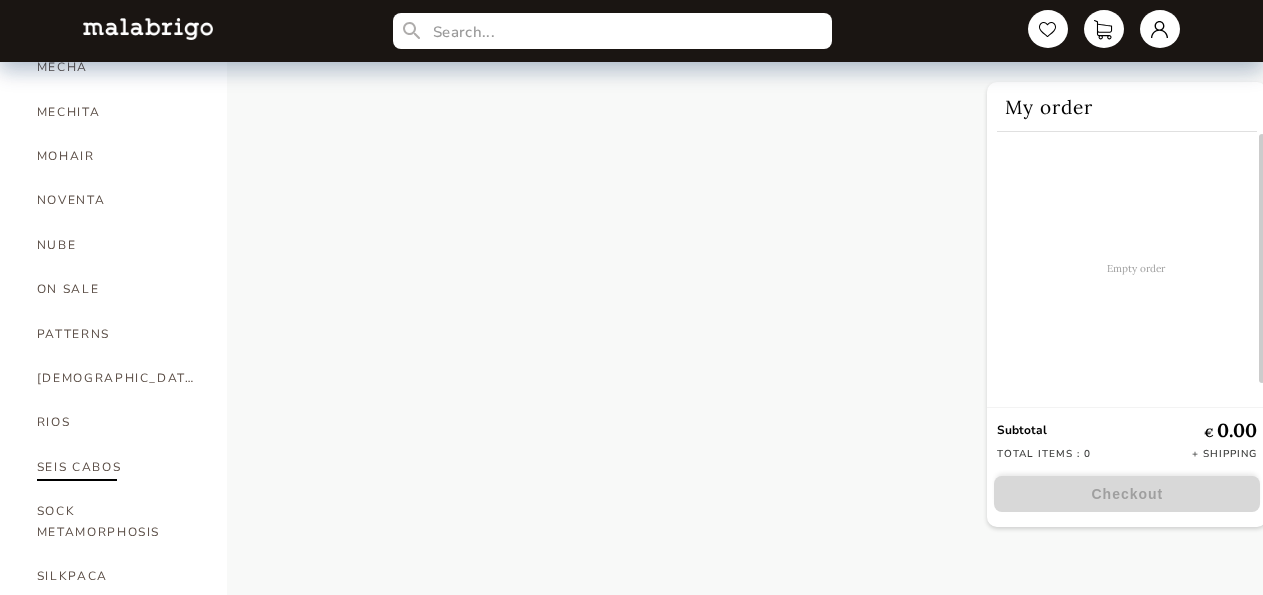 click on "SEIS CABOS" at bounding box center (117, 467) 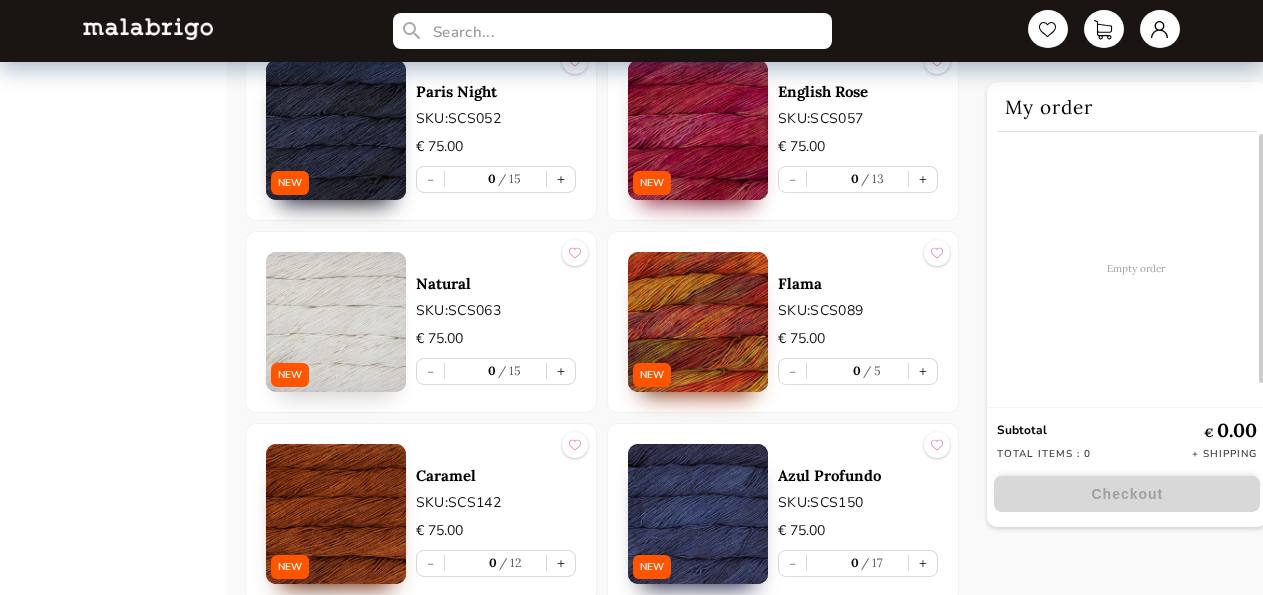 scroll, scrollTop: 3672, scrollLeft: 0, axis: vertical 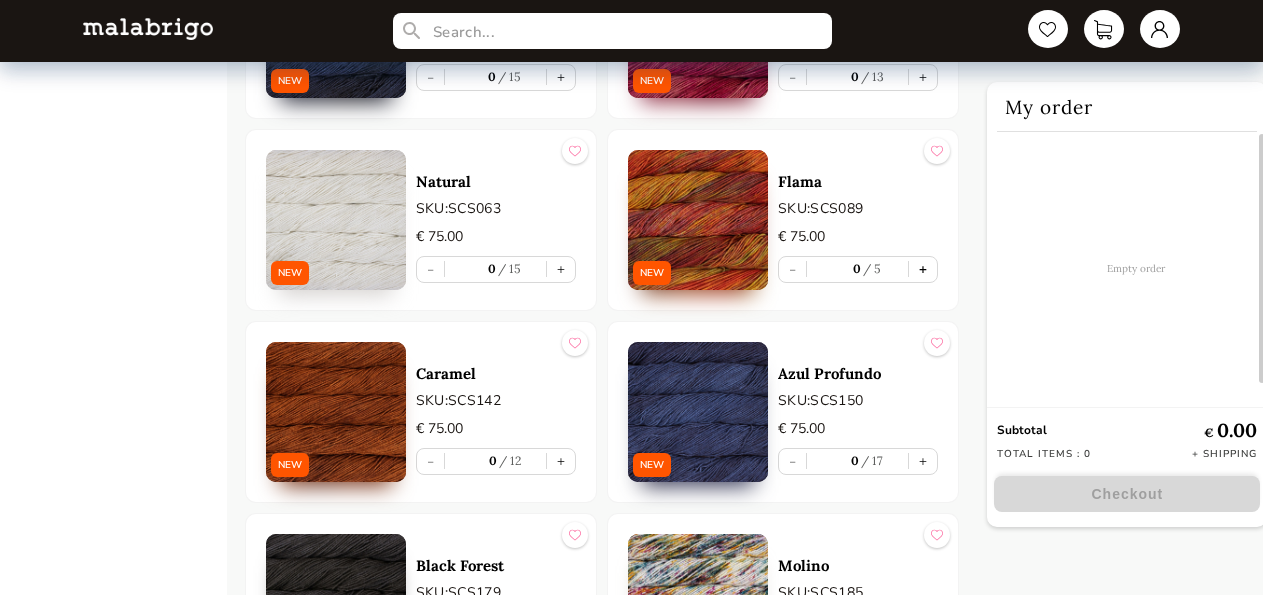 click on "+" at bounding box center [923, 269] 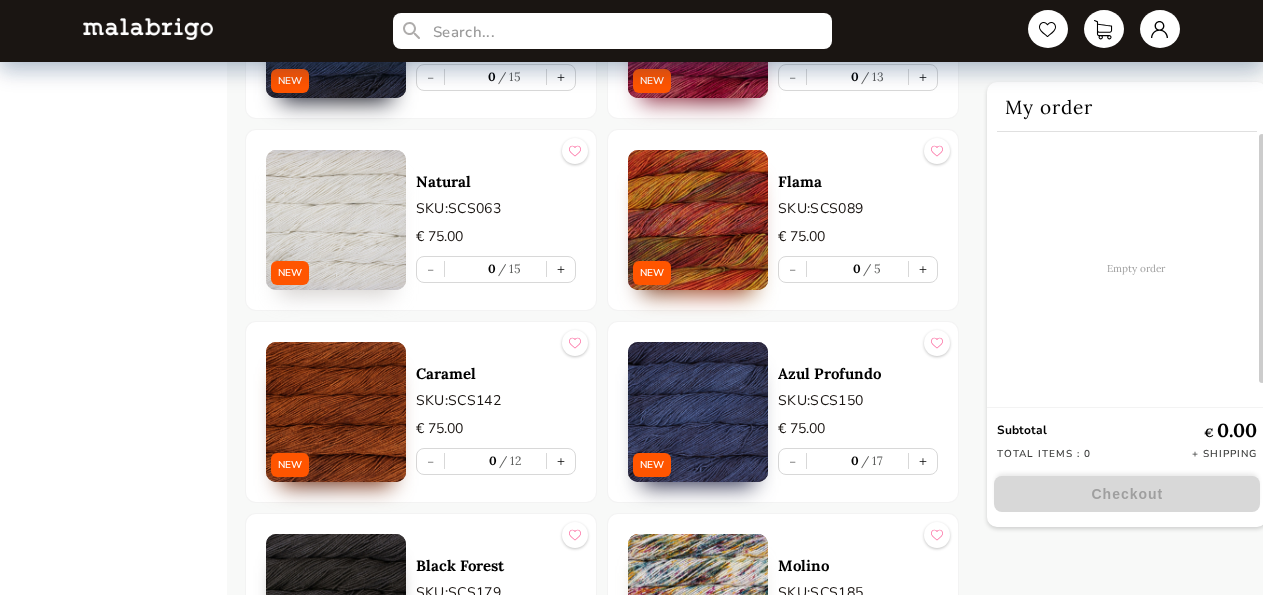type on "1" 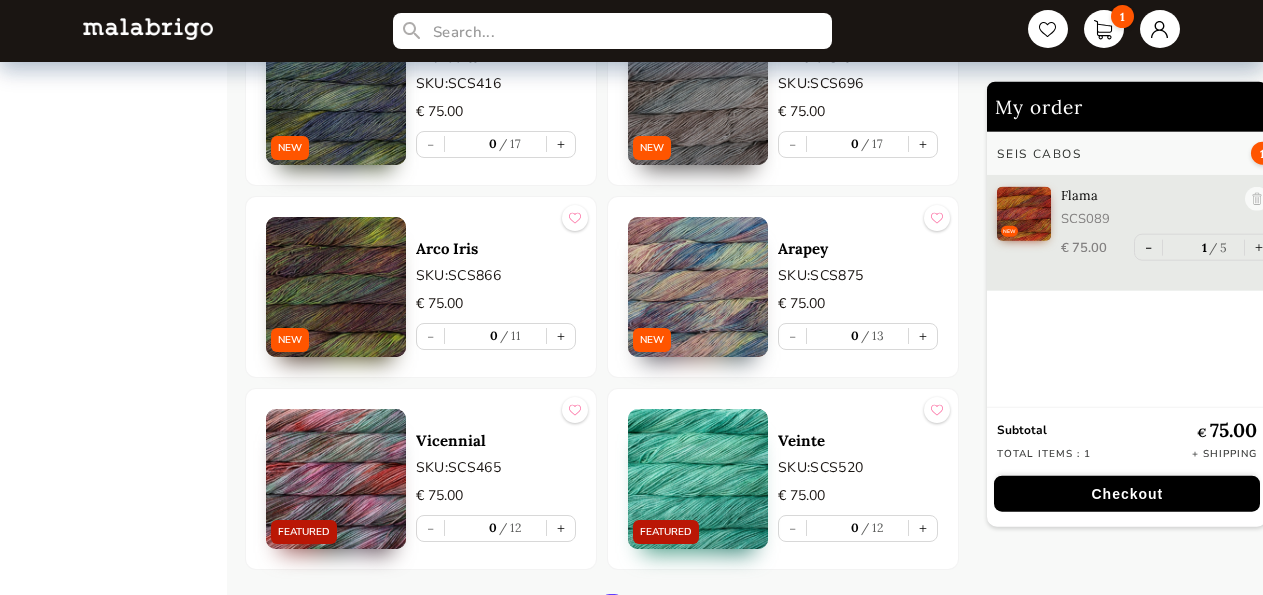 scroll, scrollTop: 5356, scrollLeft: 0, axis: vertical 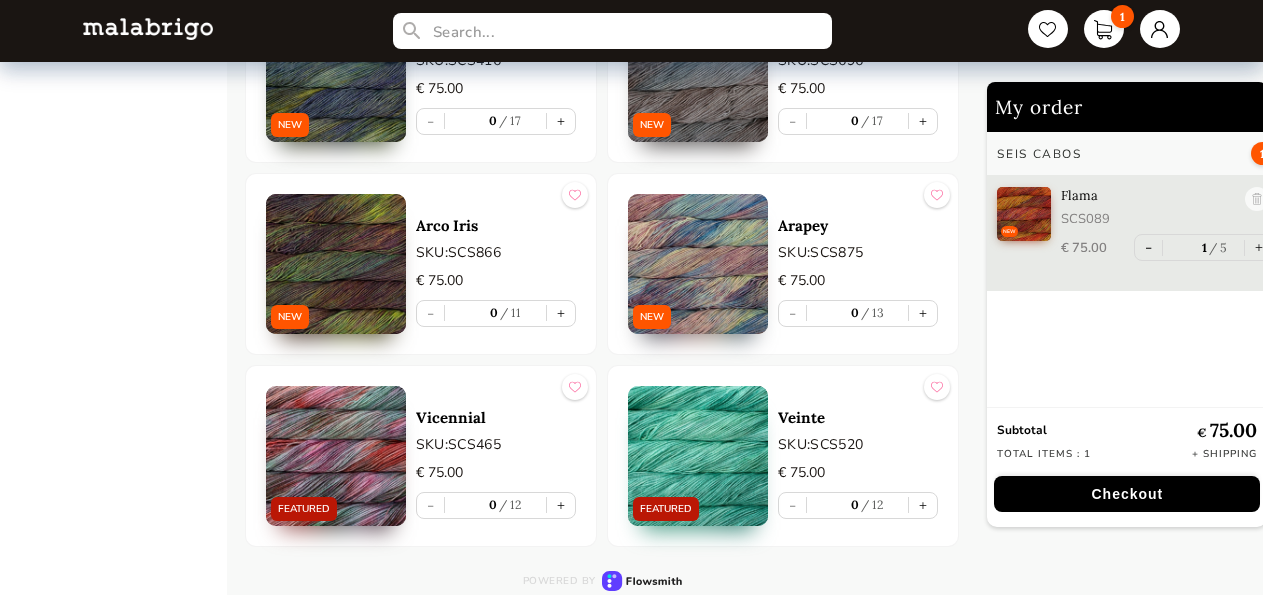 click on "Vicennial" at bounding box center (496, 417) 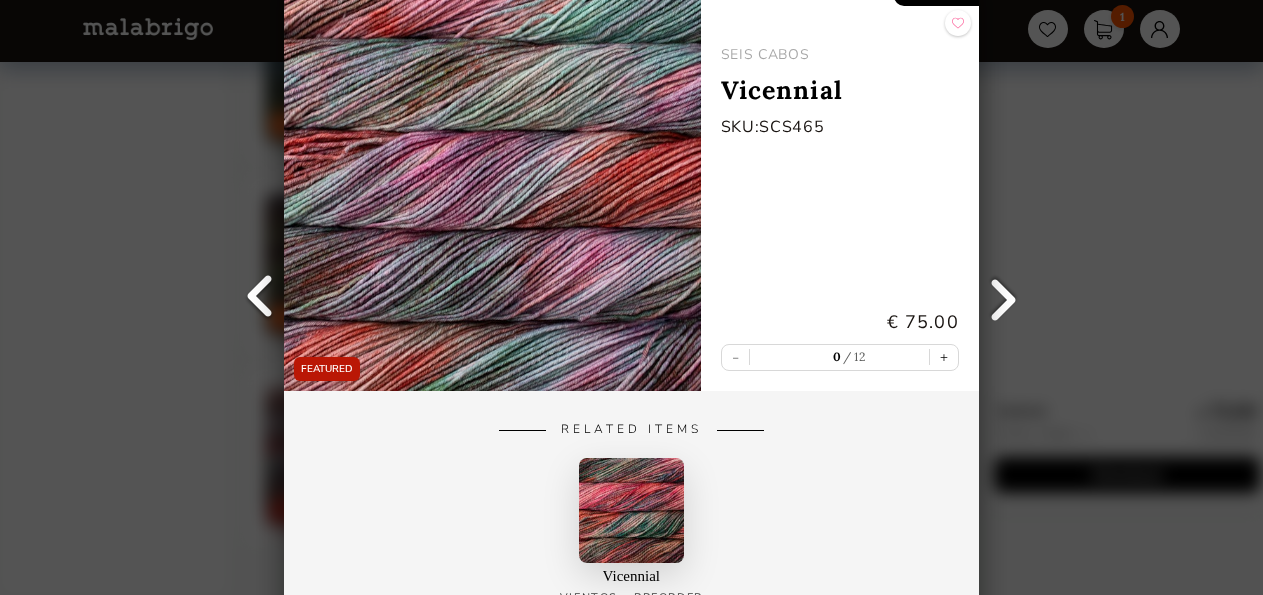 click on "Back" at bounding box center (936, -12) 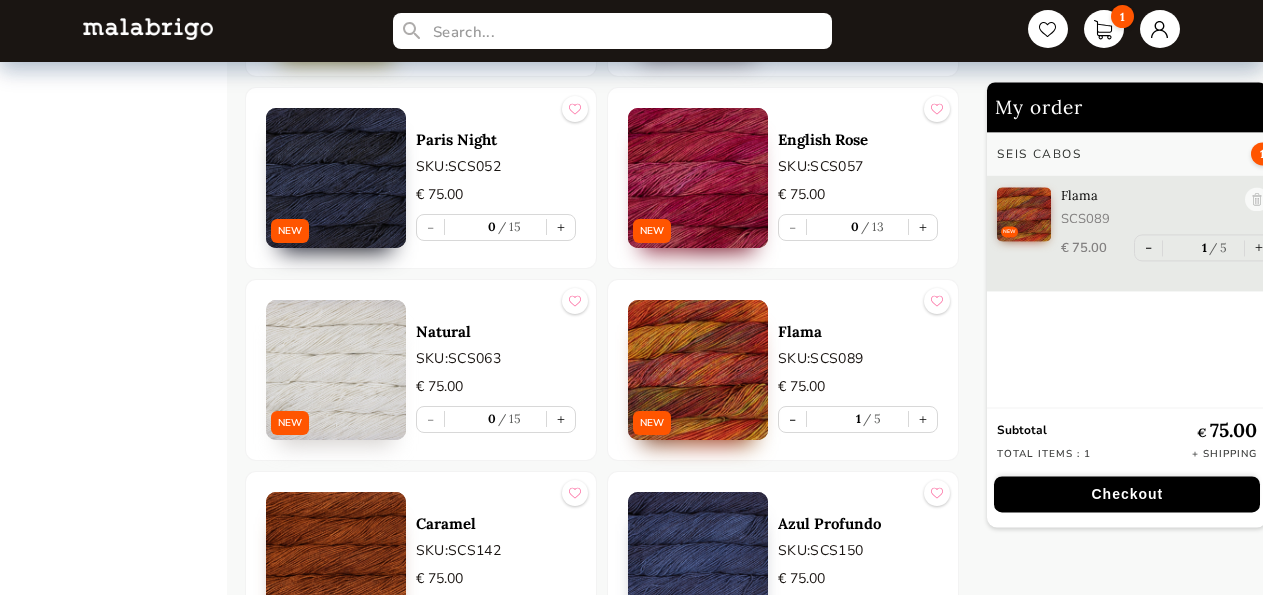 scroll, scrollTop: 3316, scrollLeft: 0, axis: vertical 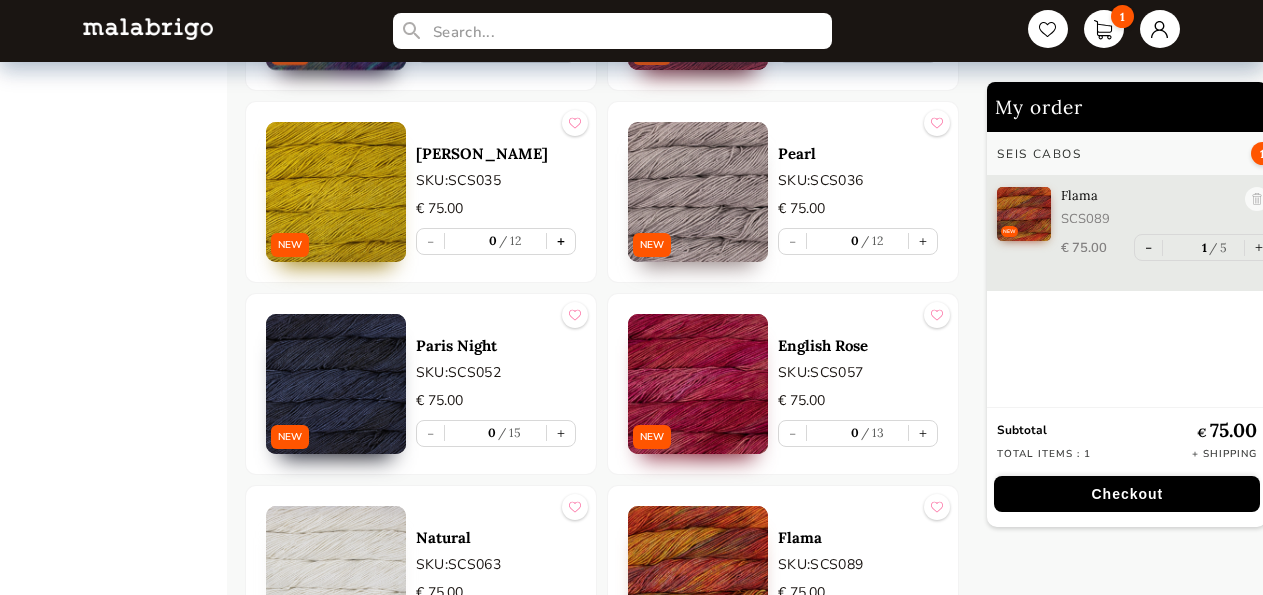 click on "+" at bounding box center [561, 241] 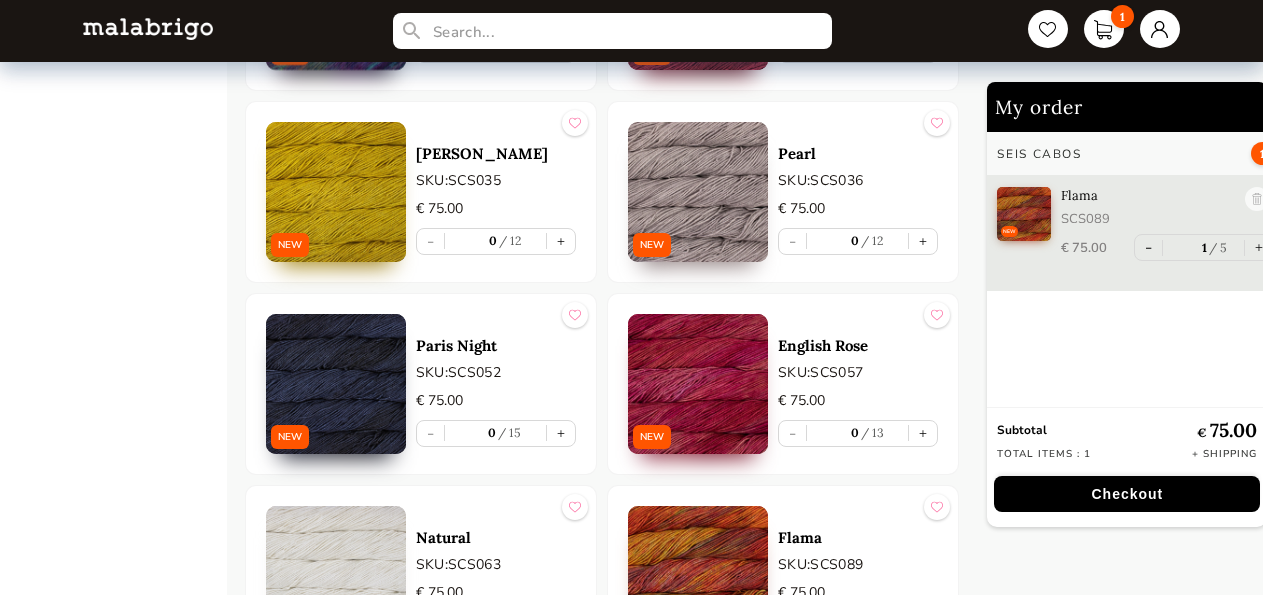 type on "1" 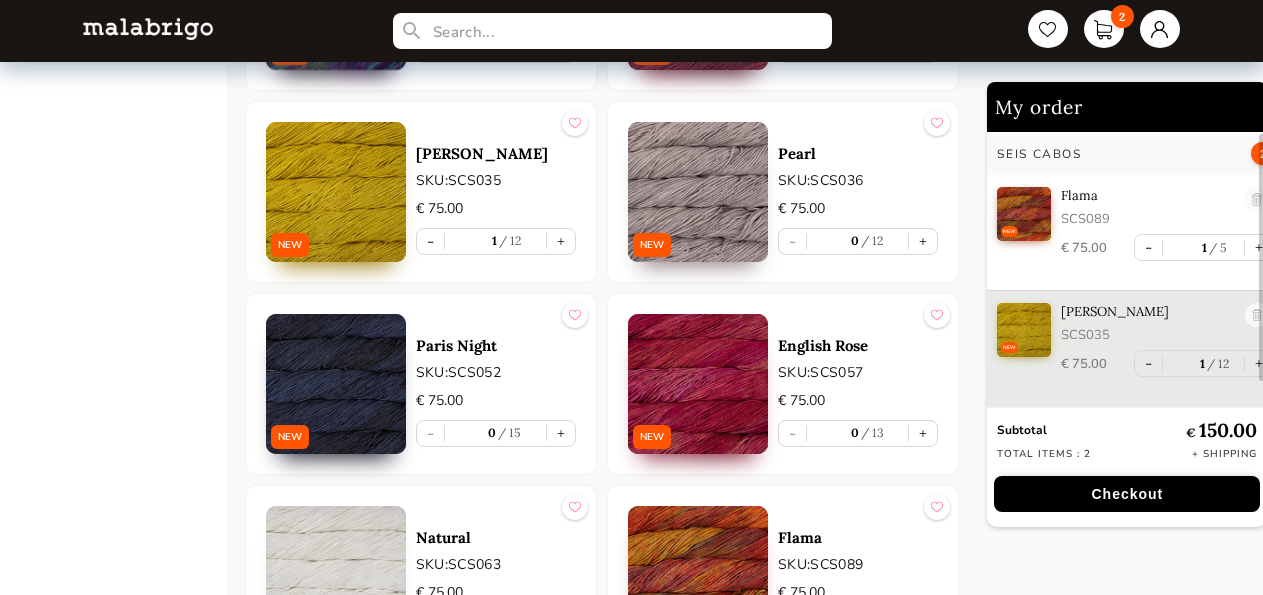 scroll, scrollTop: 1, scrollLeft: 0, axis: vertical 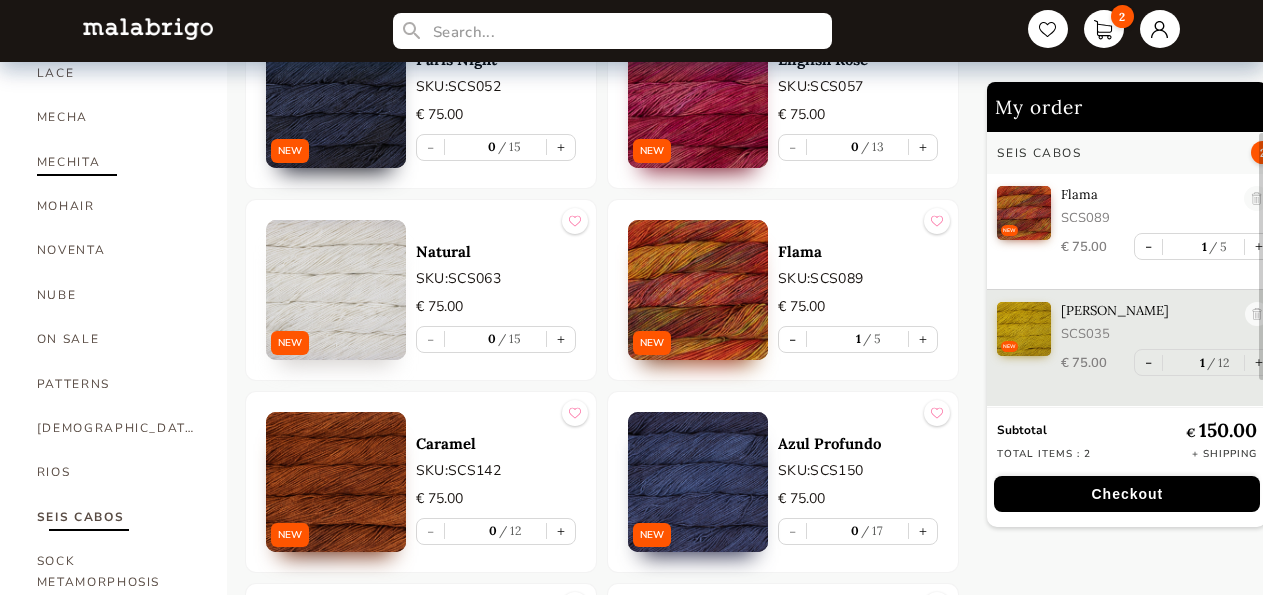 click on "MECHITA" at bounding box center [117, 162] 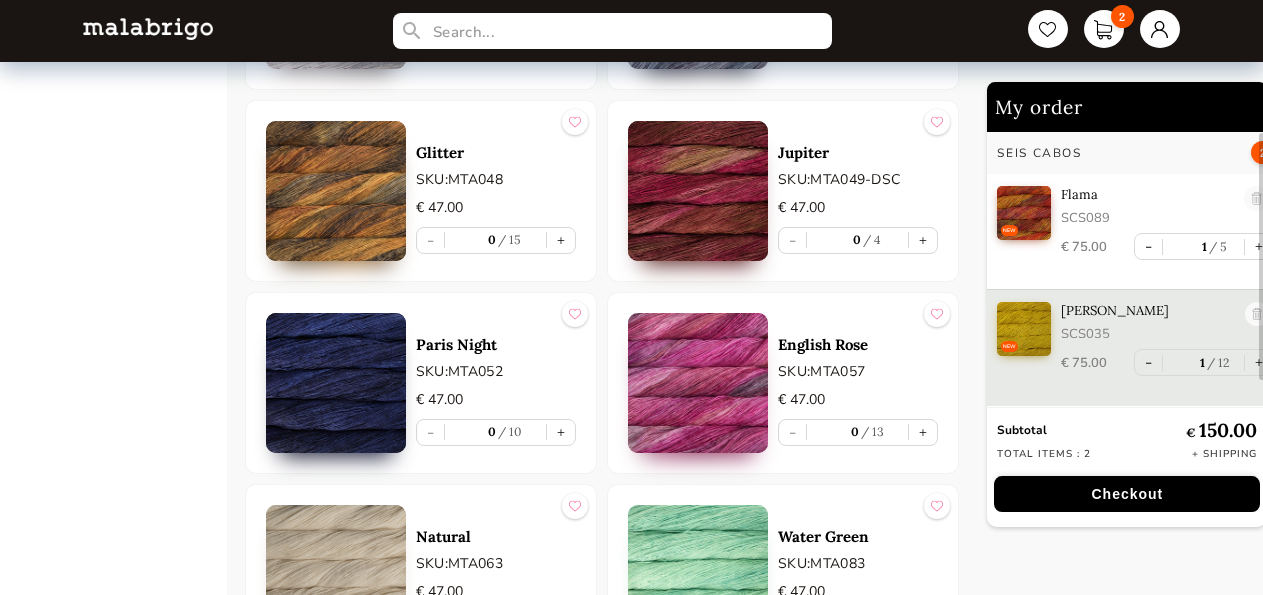 scroll, scrollTop: 3520, scrollLeft: 0, axis: vertical 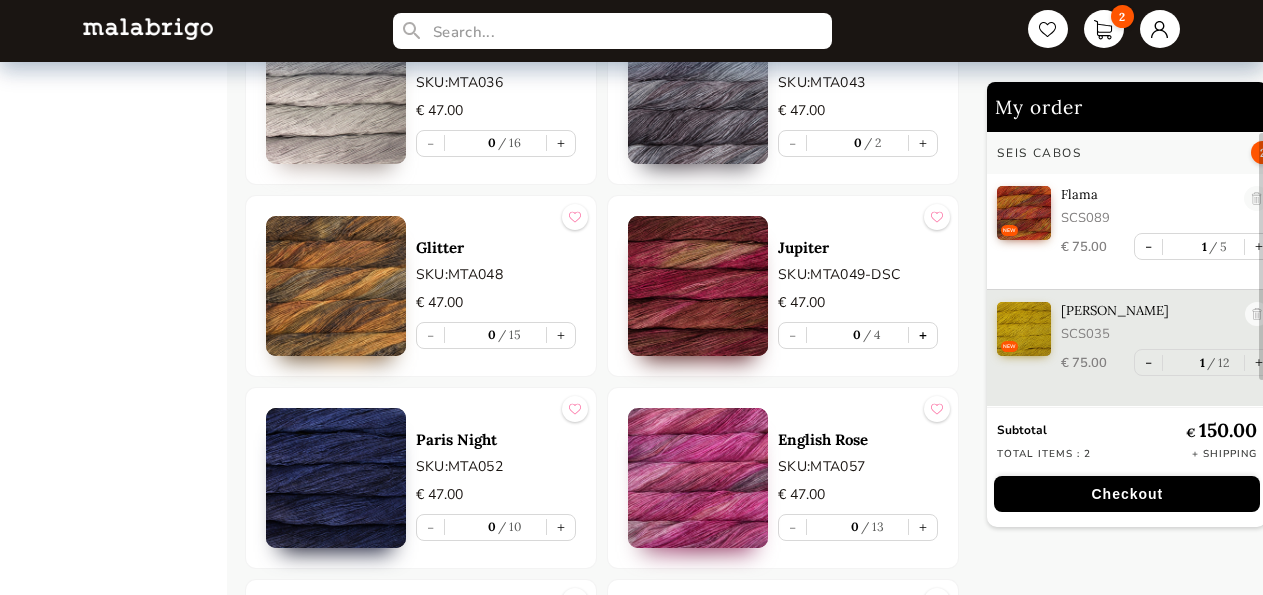 click on "+" at bounding box center [923, 335] 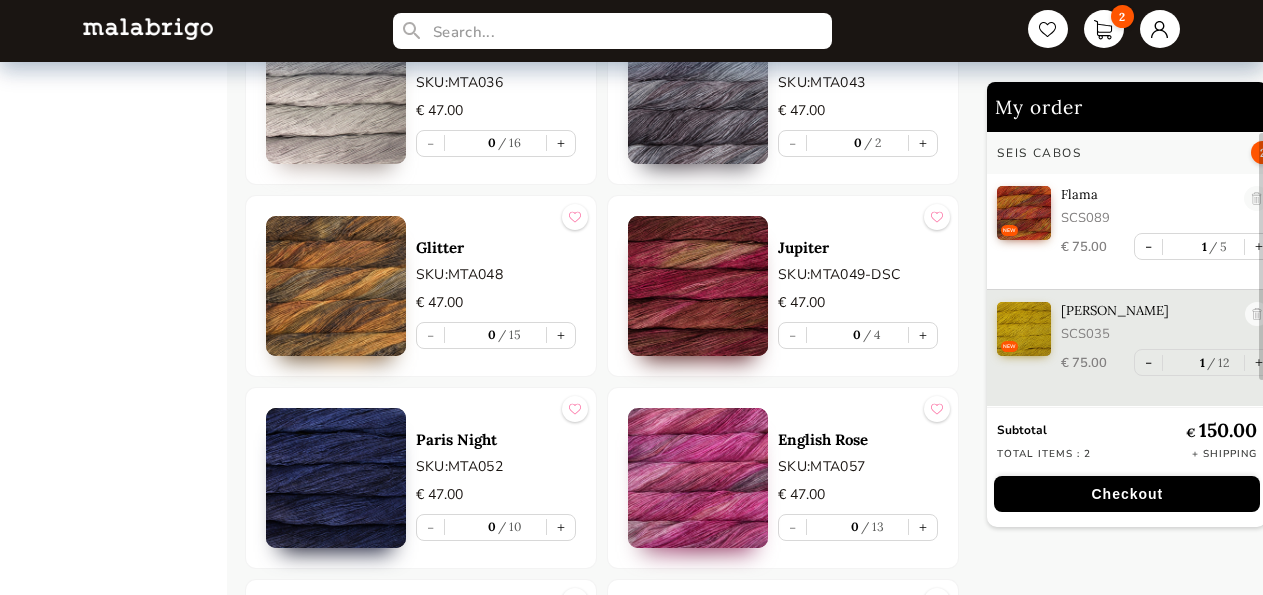 type on "1" 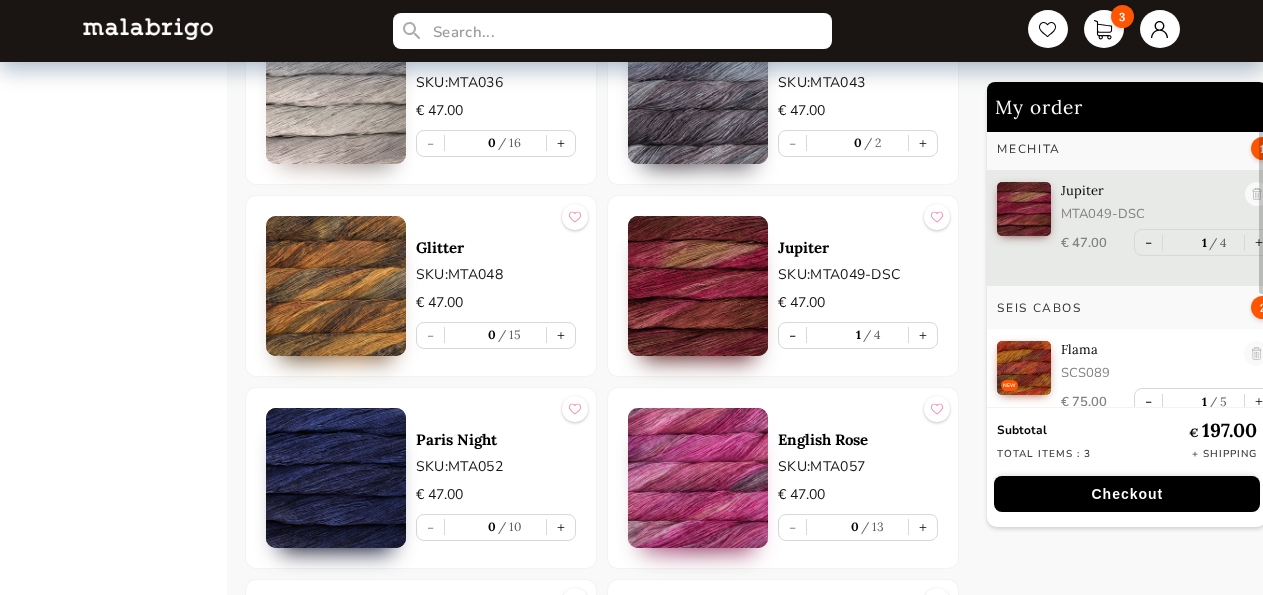scroll, scrollTop: 0, scrollLeft: 0, axis: both 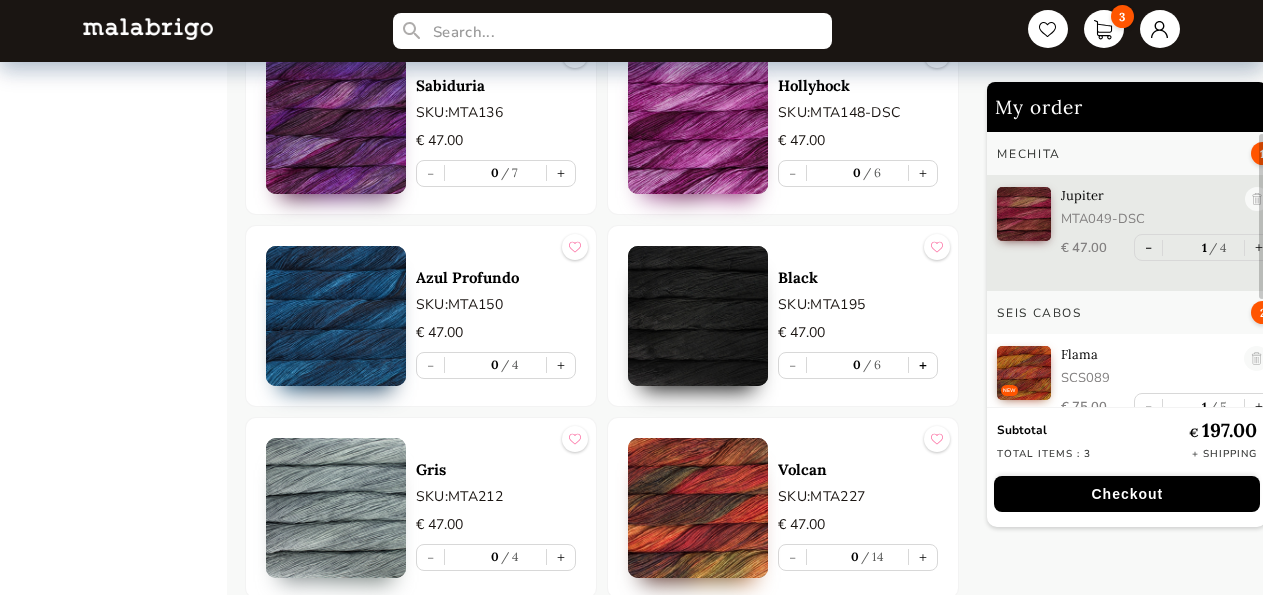 click on "+" at bounding box center [923, 365] 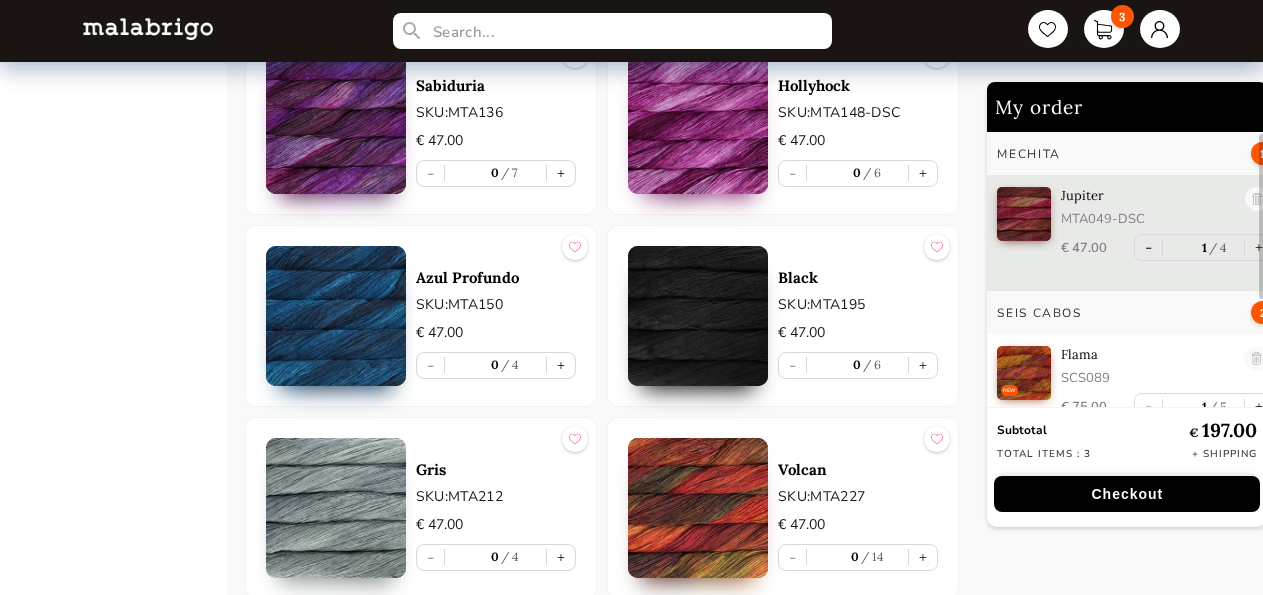 type on "1" 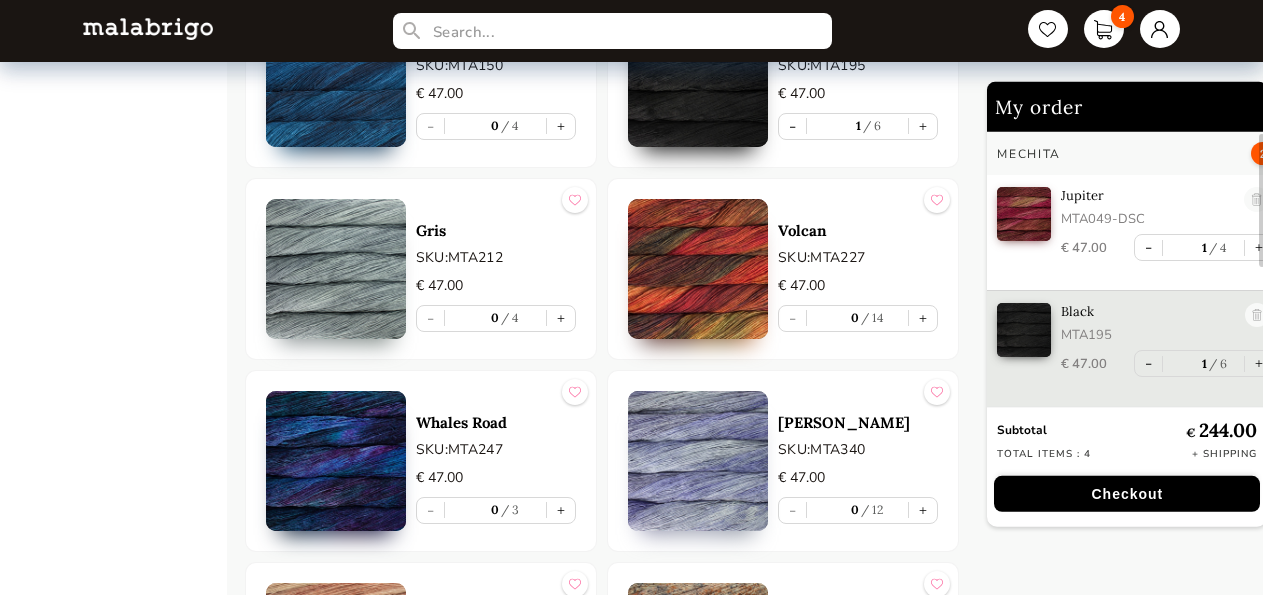 scroll, scrollTop: 4948, scrollLeft: 0, axis: vertical 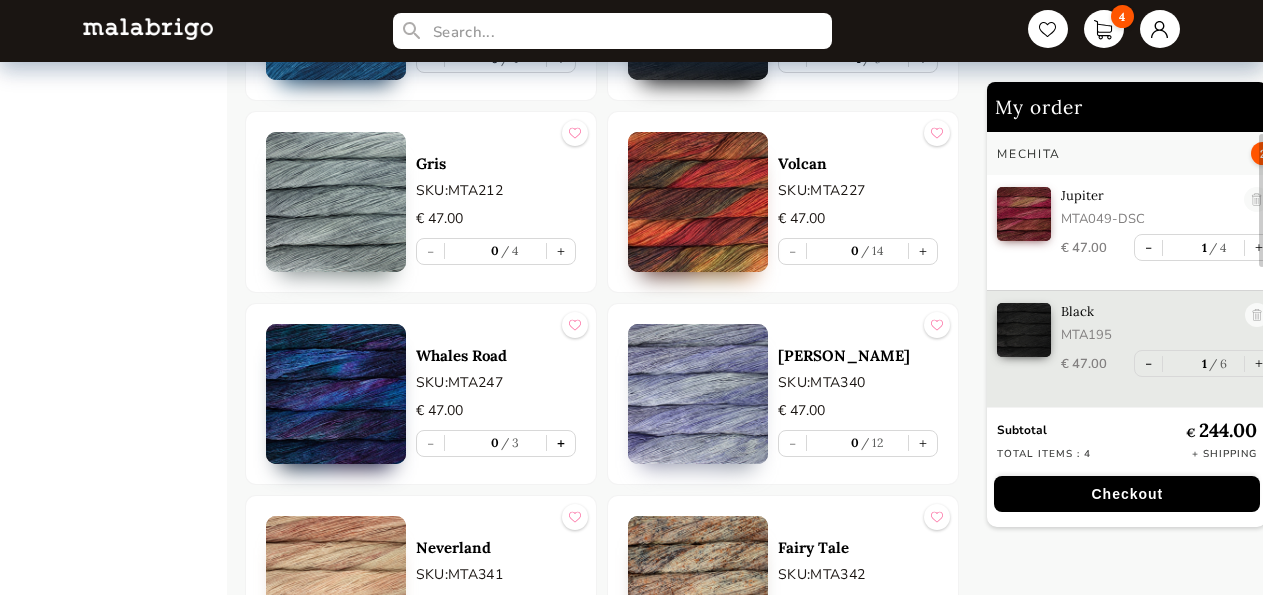 click on "+" at bounding box center [561, 443] 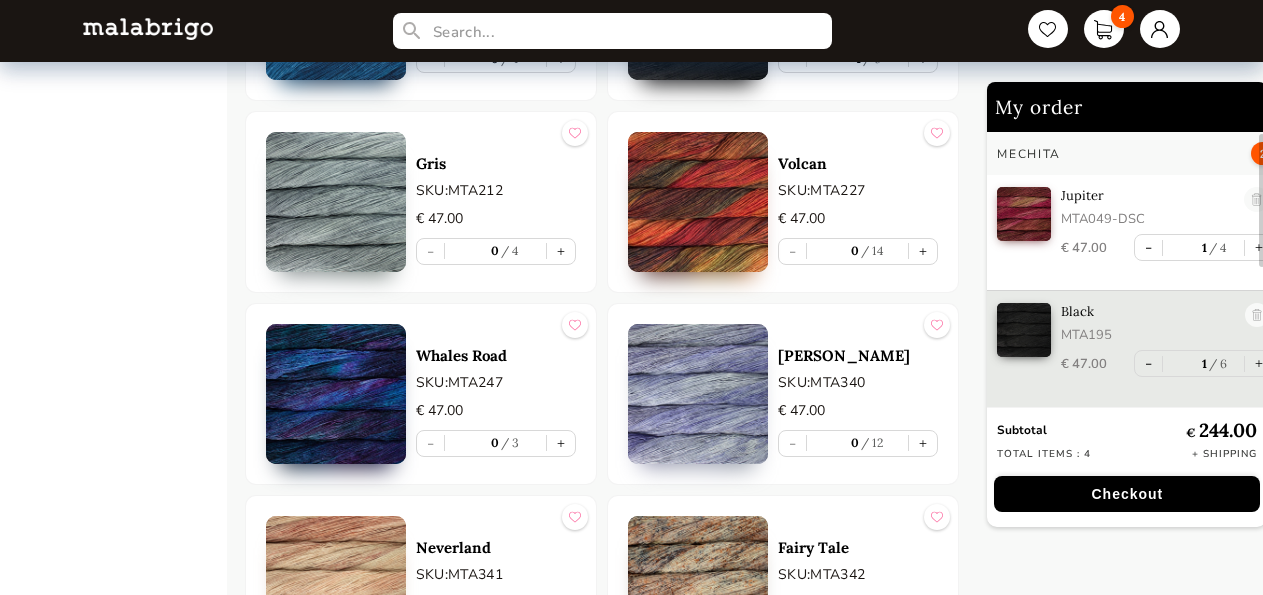 type on "1" 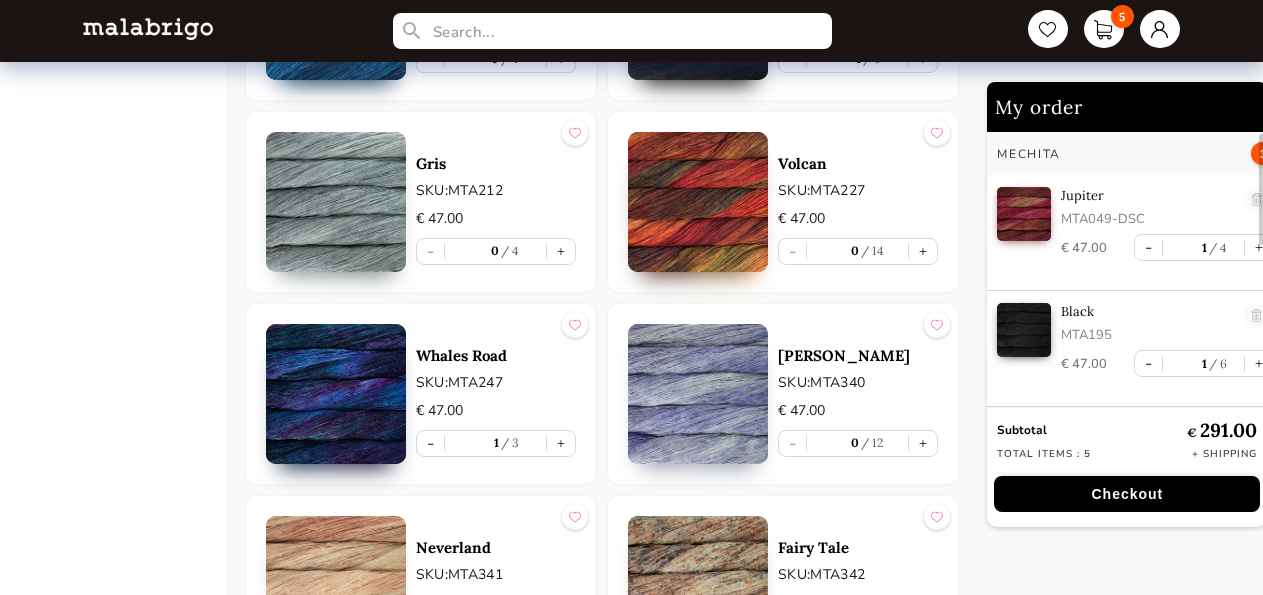 scroll, scrollTop: 5309, scrollLeft: 0, axis: vertical 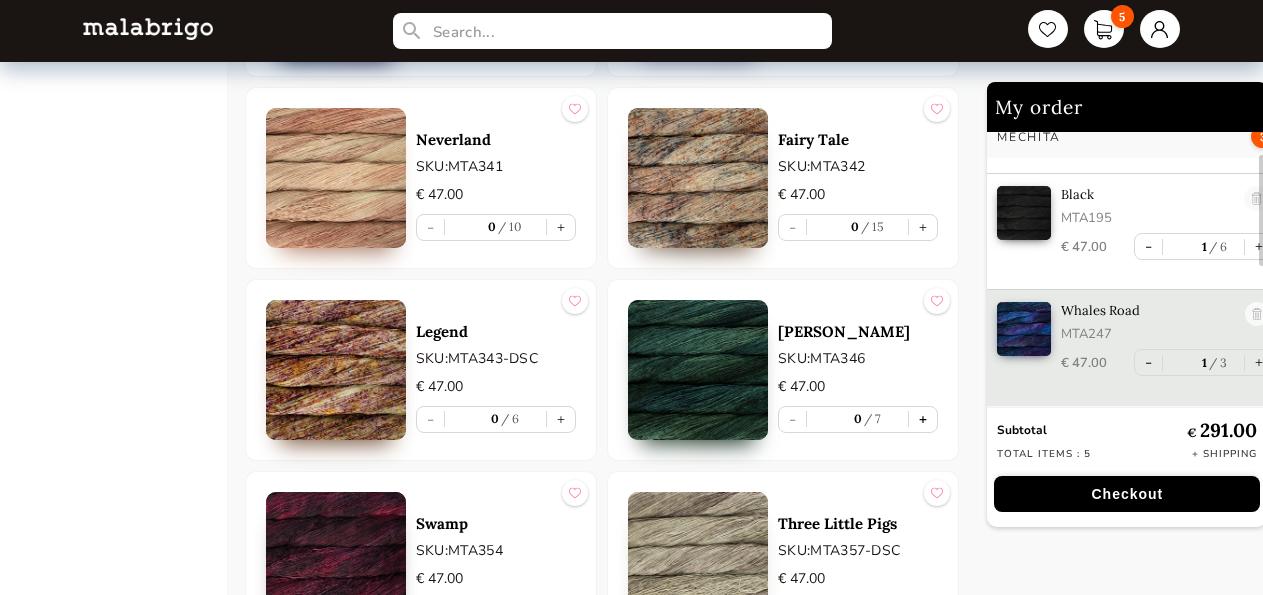 click on "+" at bounding box center [923, 419] 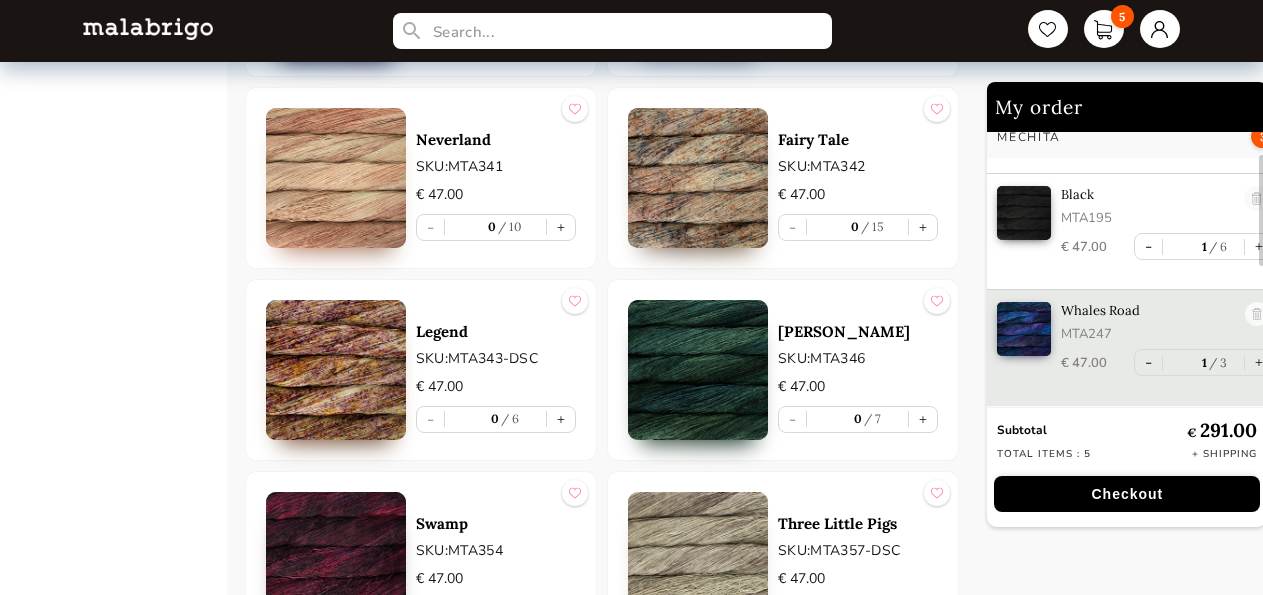 type on "1" 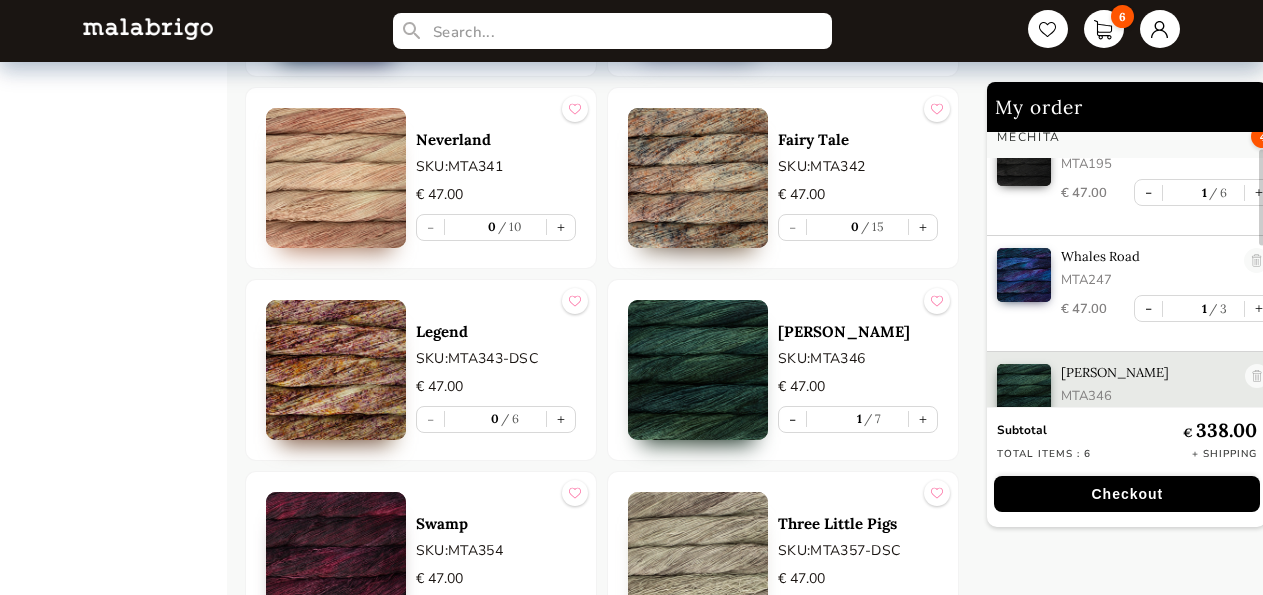 scroll, scrollTop: 198, scrollLeft: 0, axis: vertical 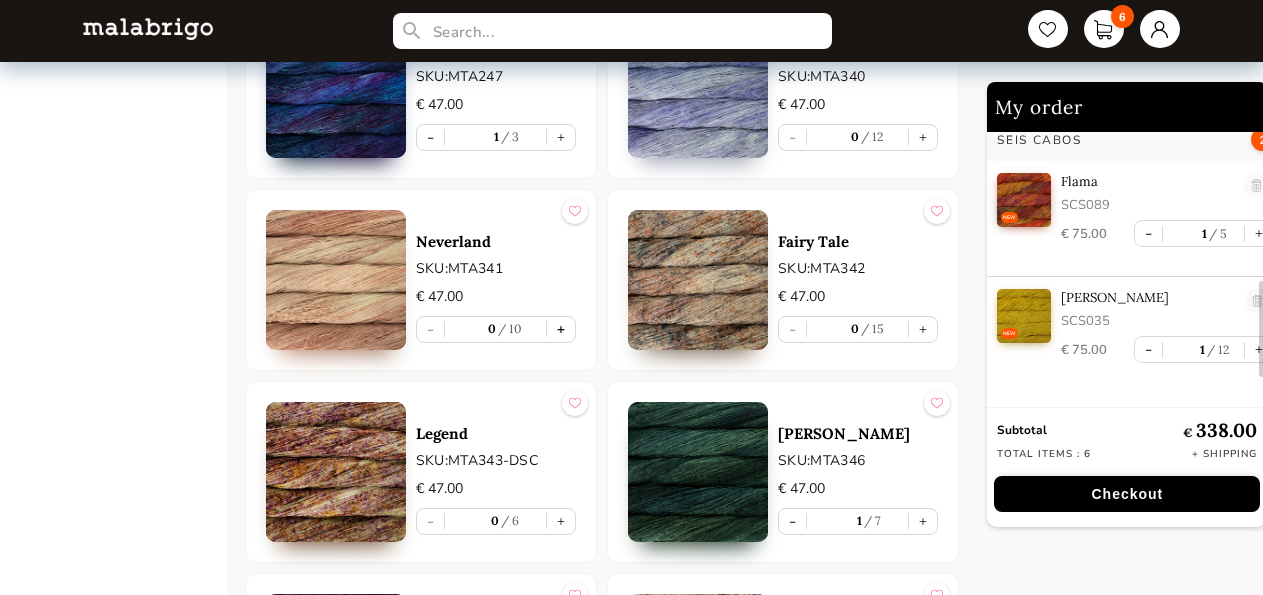 click on "+" at bounding box center (561, 329) 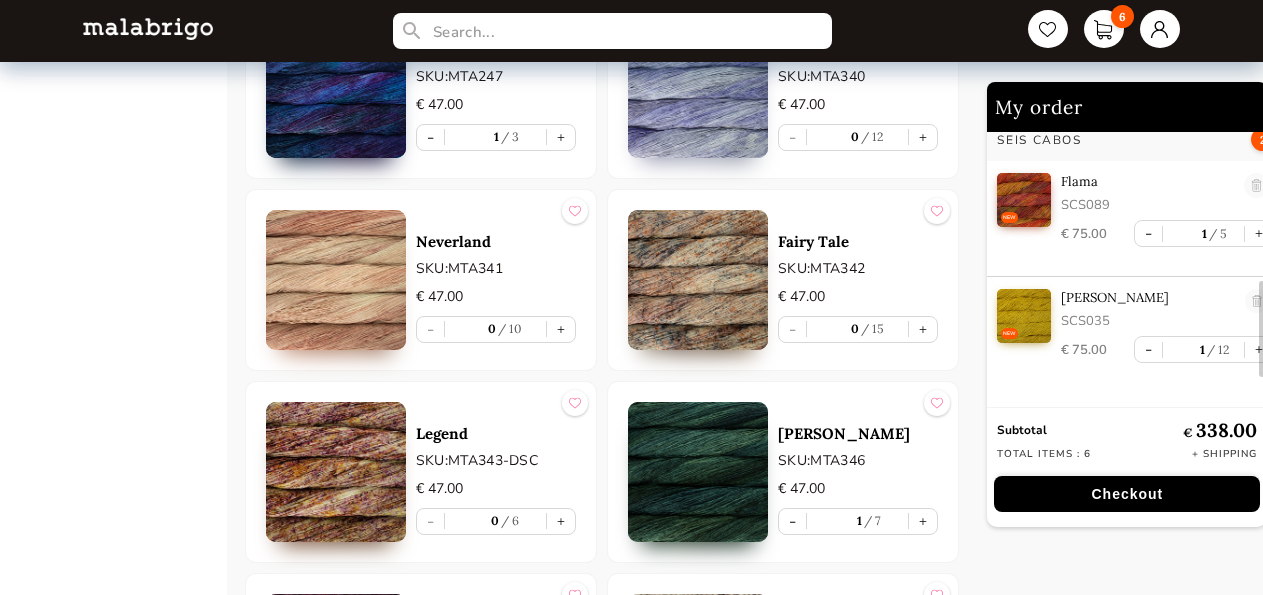 type on "1" 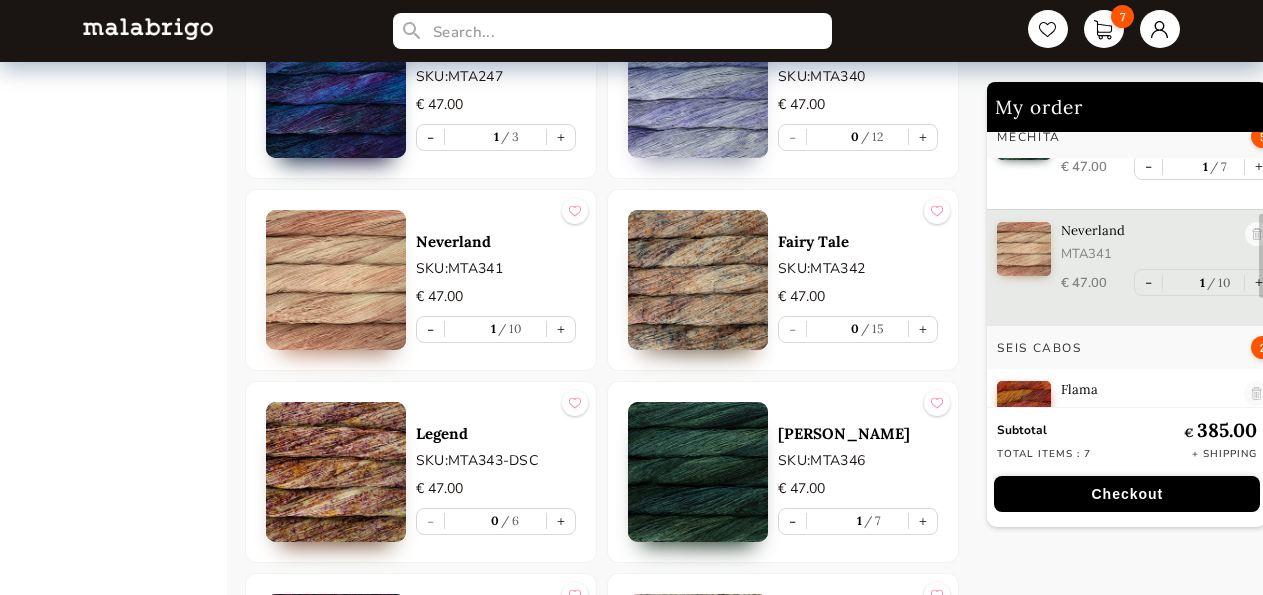 scroll, scrollTop: 333, scrollLeft: 0, axis: vertical 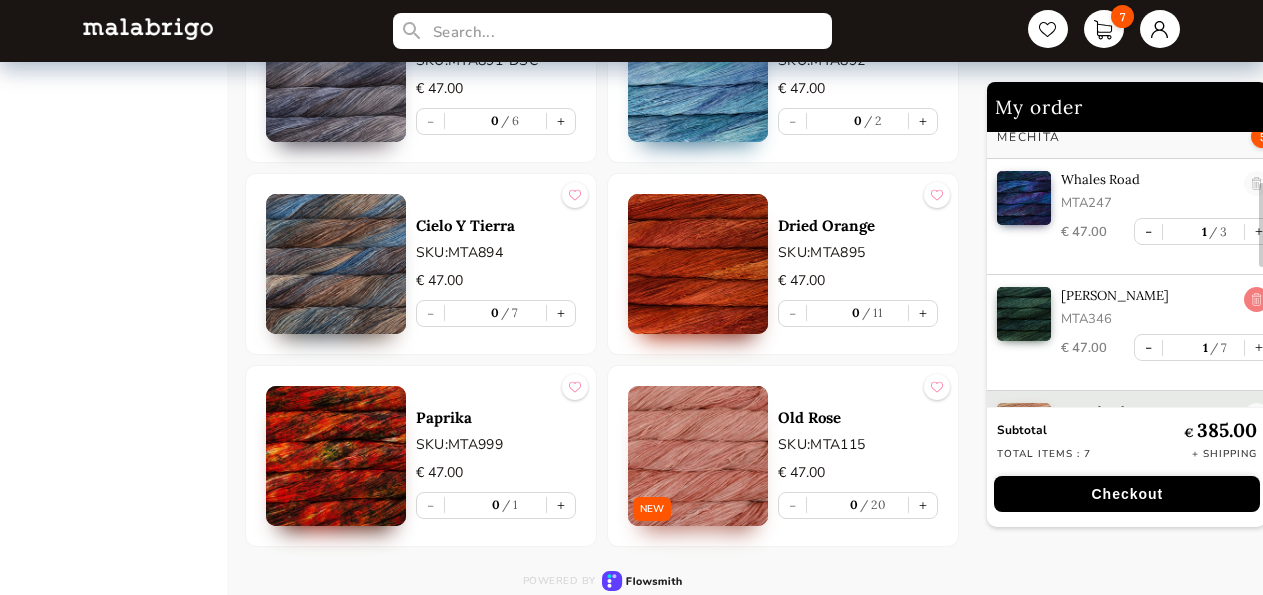 click at bounding box center [1257, 300] 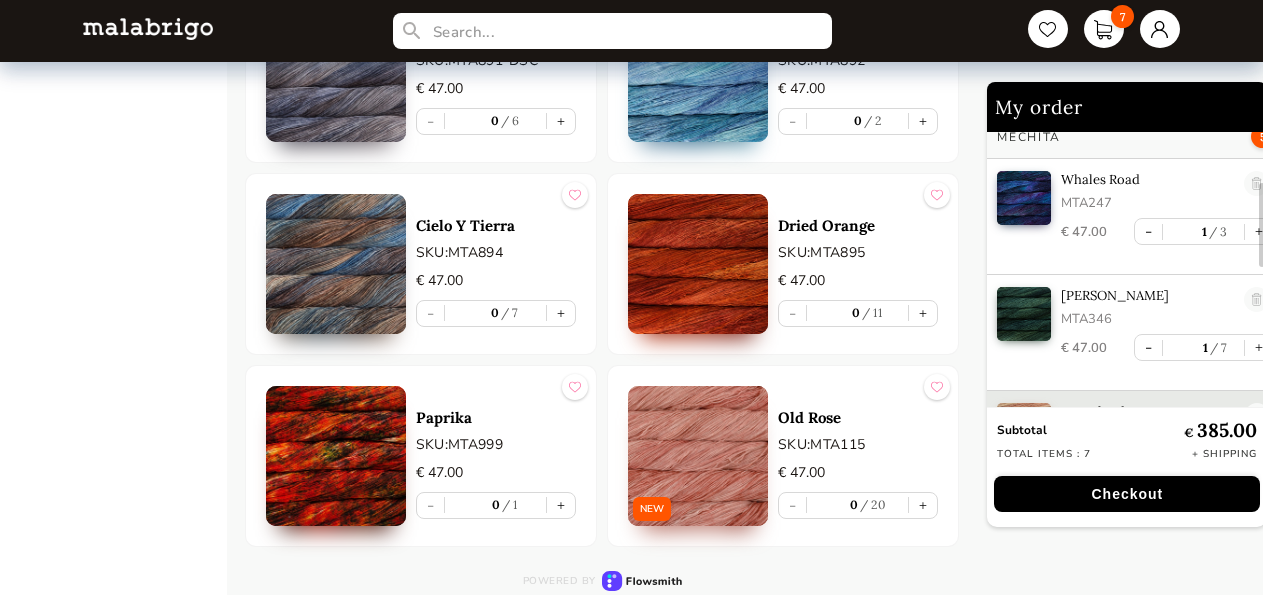 type on "0" 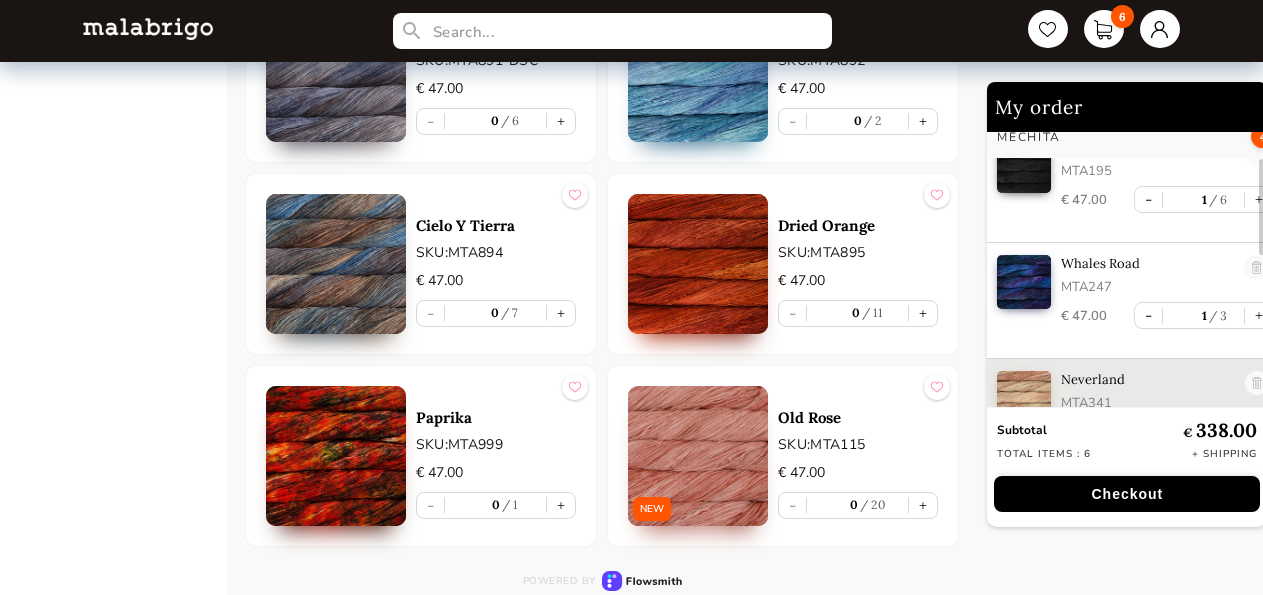 scroll, scrollTop: 63, scrollLeft: 0, axis: vertical 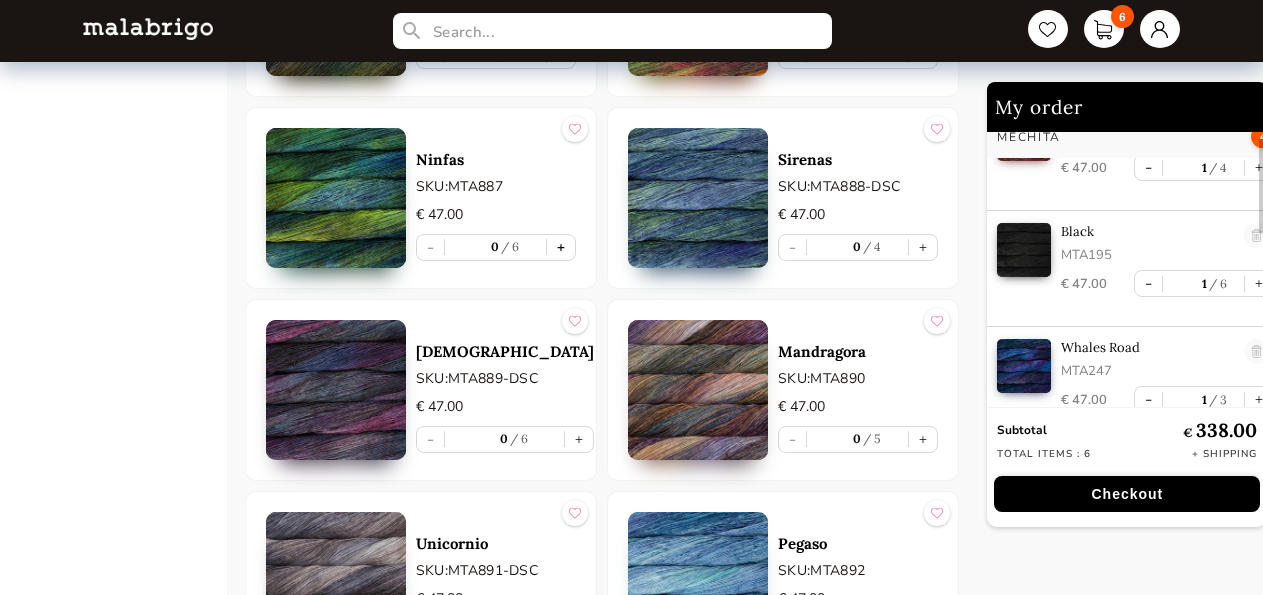 click on "+" at bounding box center [561, 247] 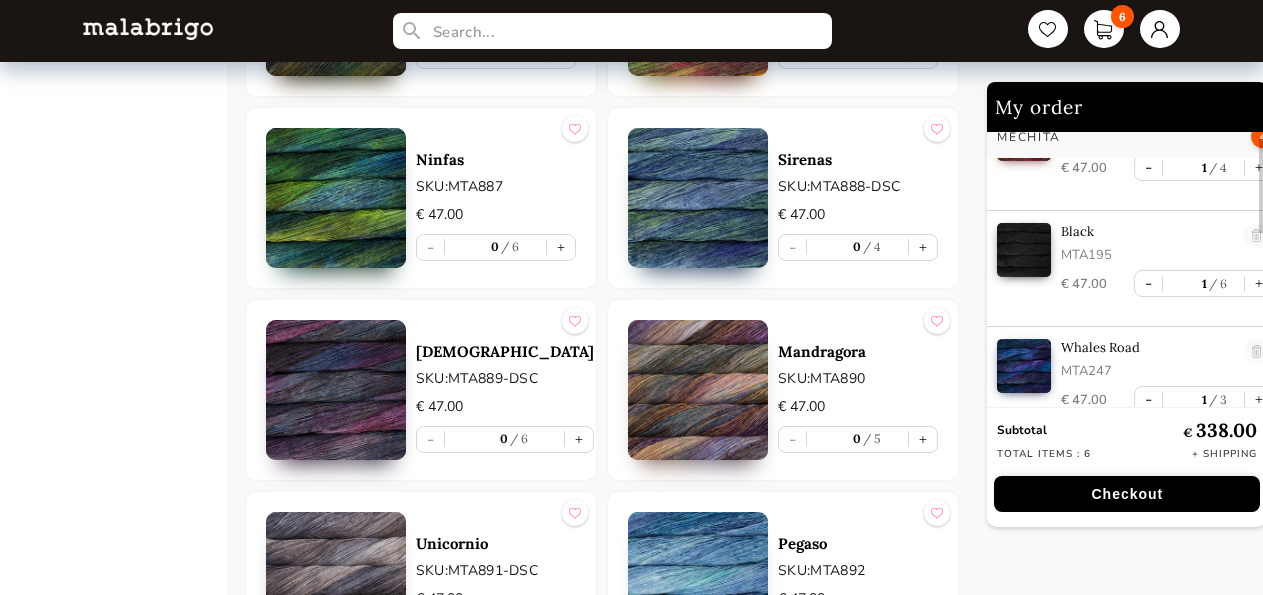 type on "1" 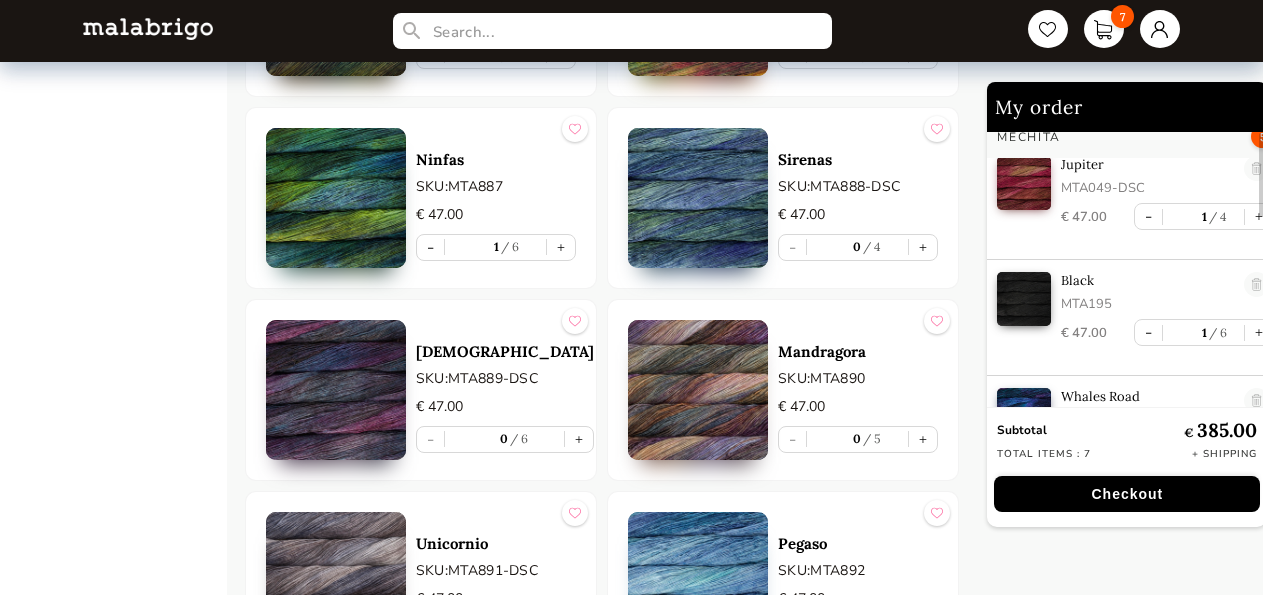 scroll, scrollTop: 0, scrollLeft: 0, axis: both 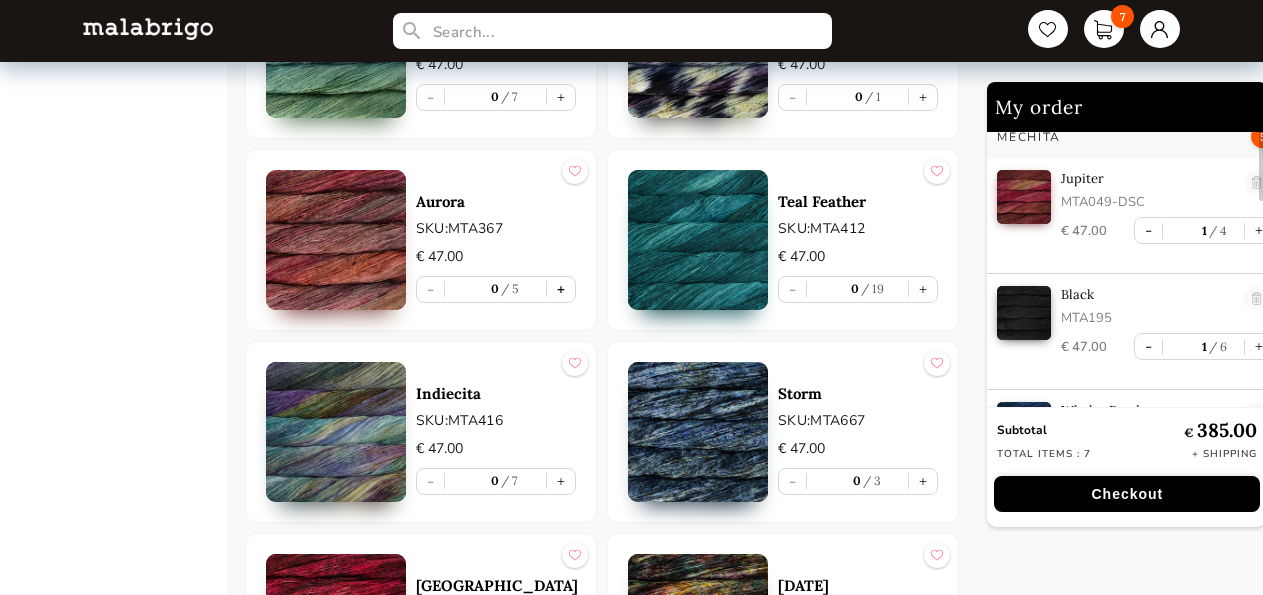 drag, startPoint x: 563, startPoint y: 291, endPoint x: 697, endPoint y: 350, distance: 146.4138 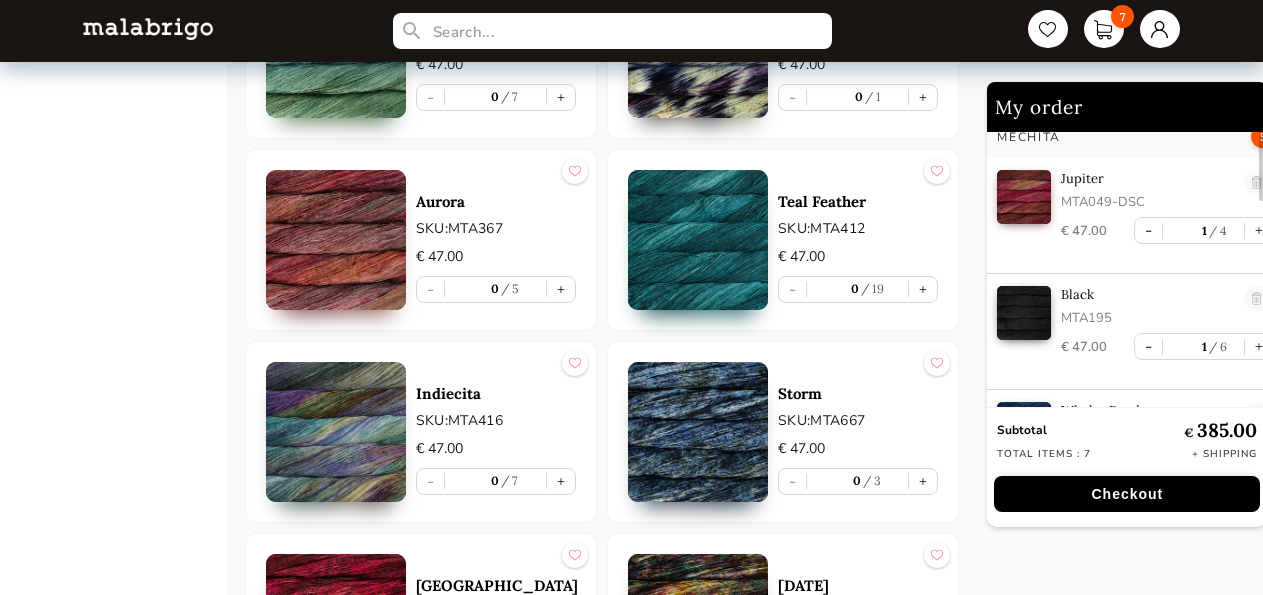 click on "+" at bounding box center [561, 289] 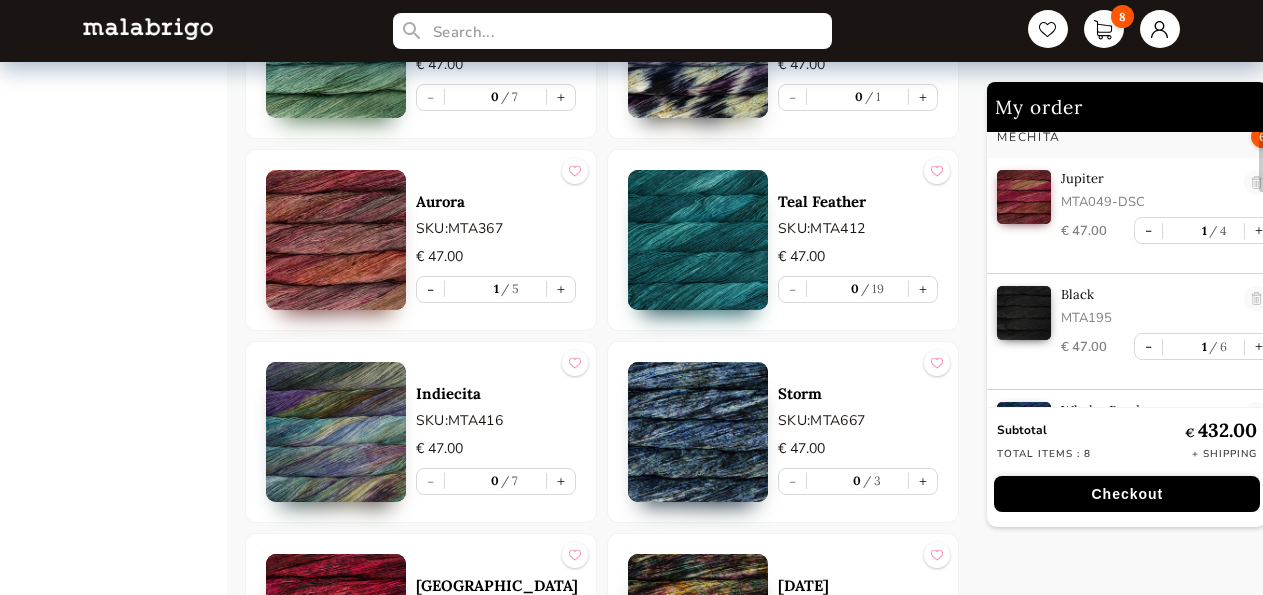 type on "1" 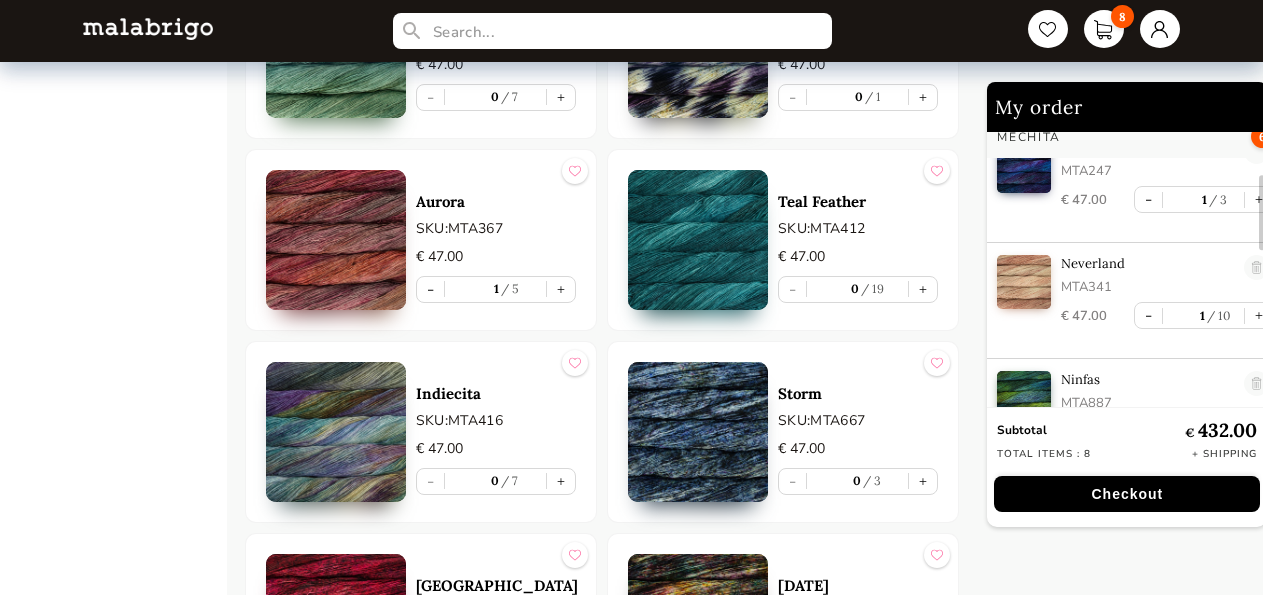 scroll, scrollTop: 95, scrollLeft: 0, axis: vertical 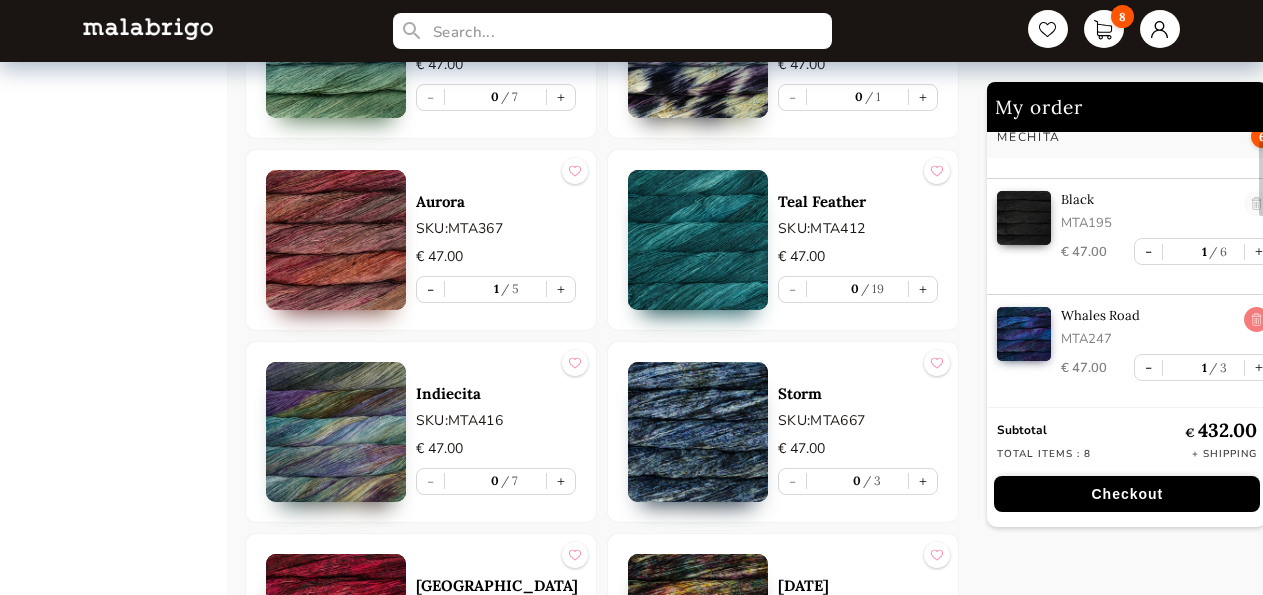 click at bounding box center [1257, 320] 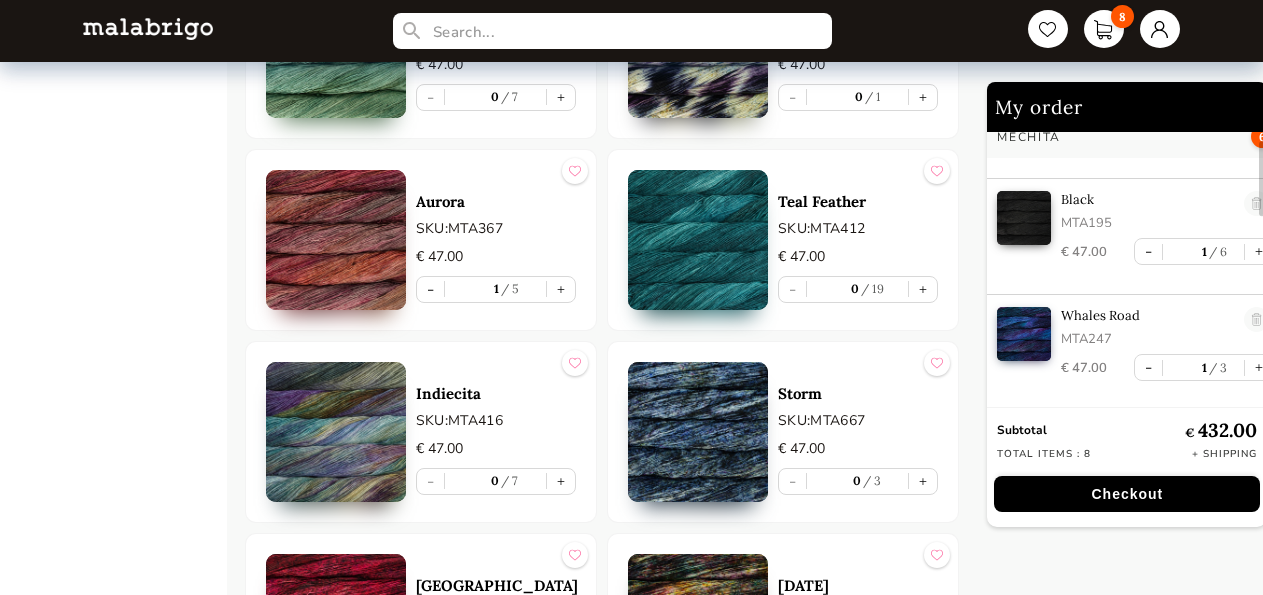type on "0" 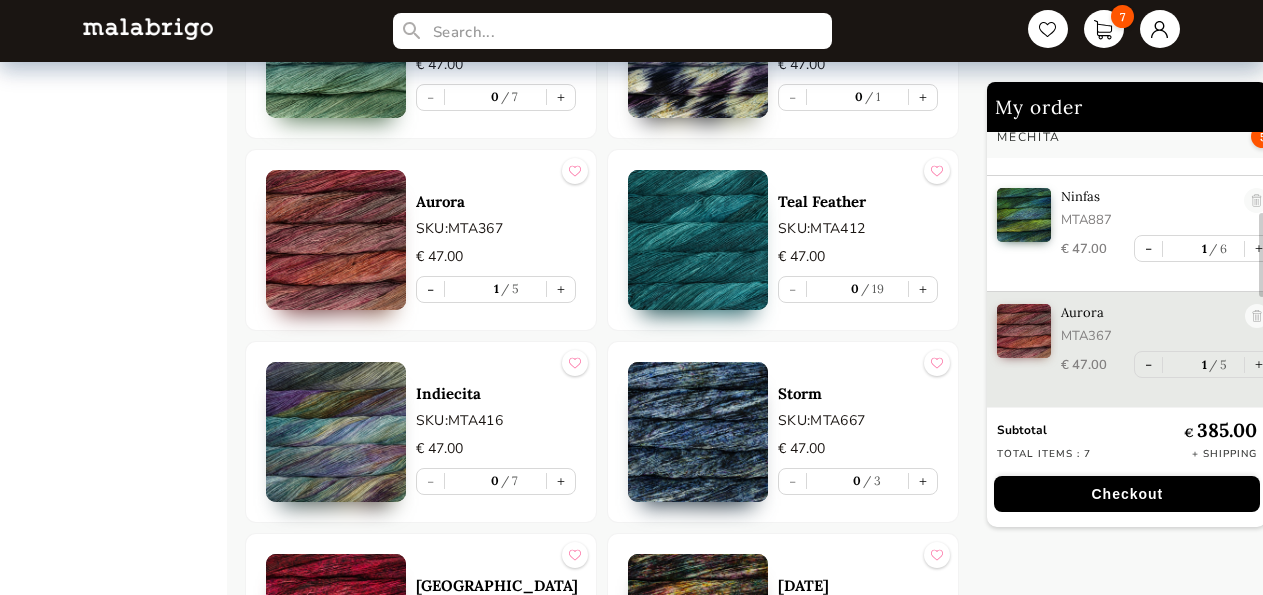 scroll, scrollTop: 336, scrollLeft: 0, axis: vertical 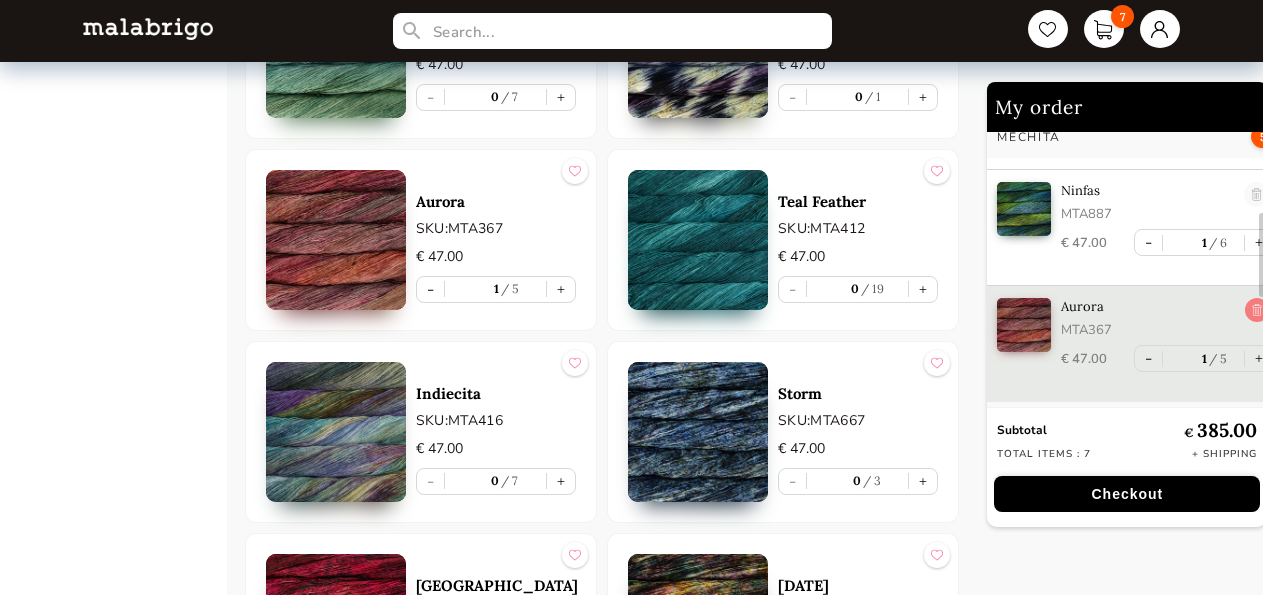 click at bounding box center [1257, 311] 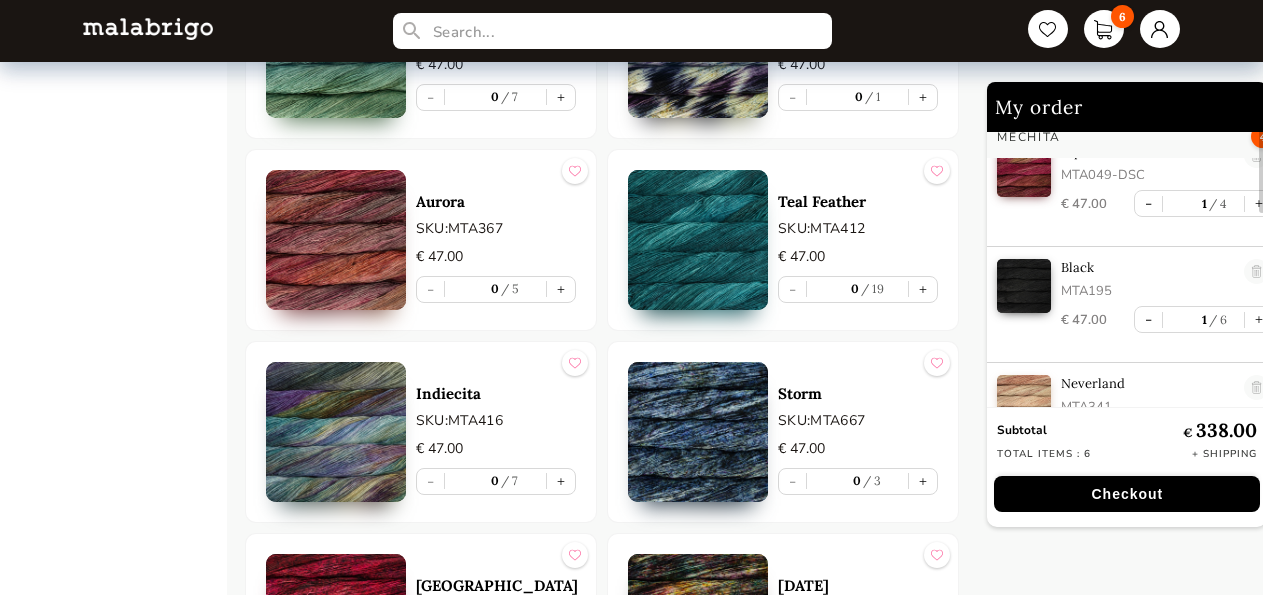 scroll, scrollTop: 0, scrollLeft: 0, axis: both 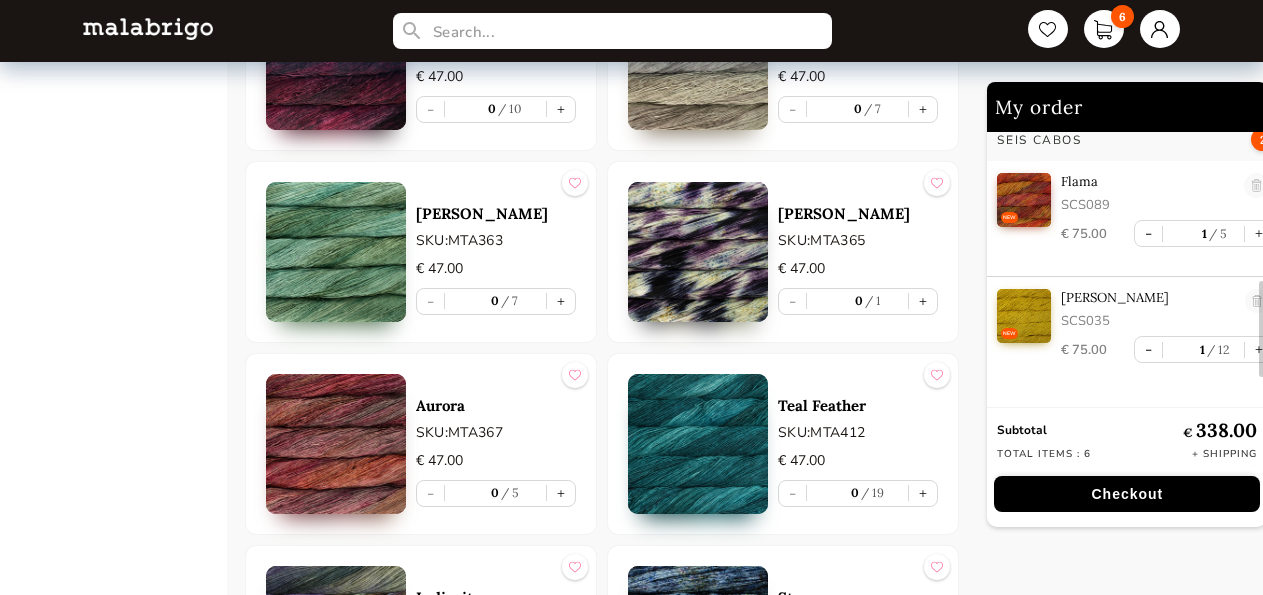 click on "Checkout" at bounding box center (1127, 494) 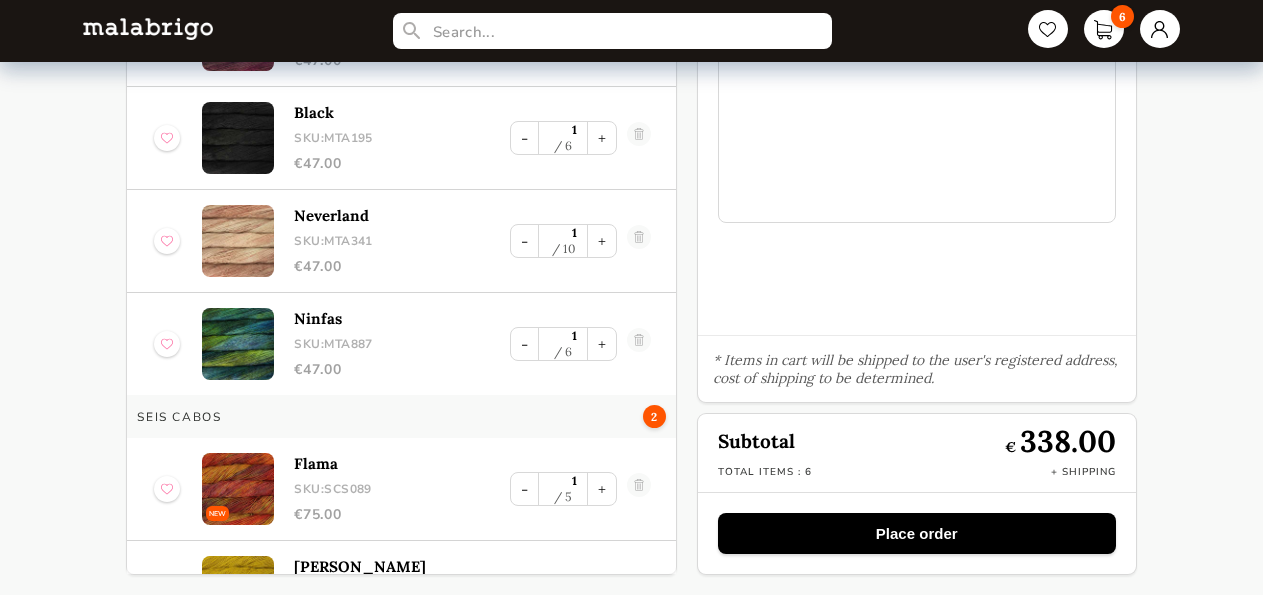scroll, scrollTop: 225, scrollLeft: 0, axis: vertical 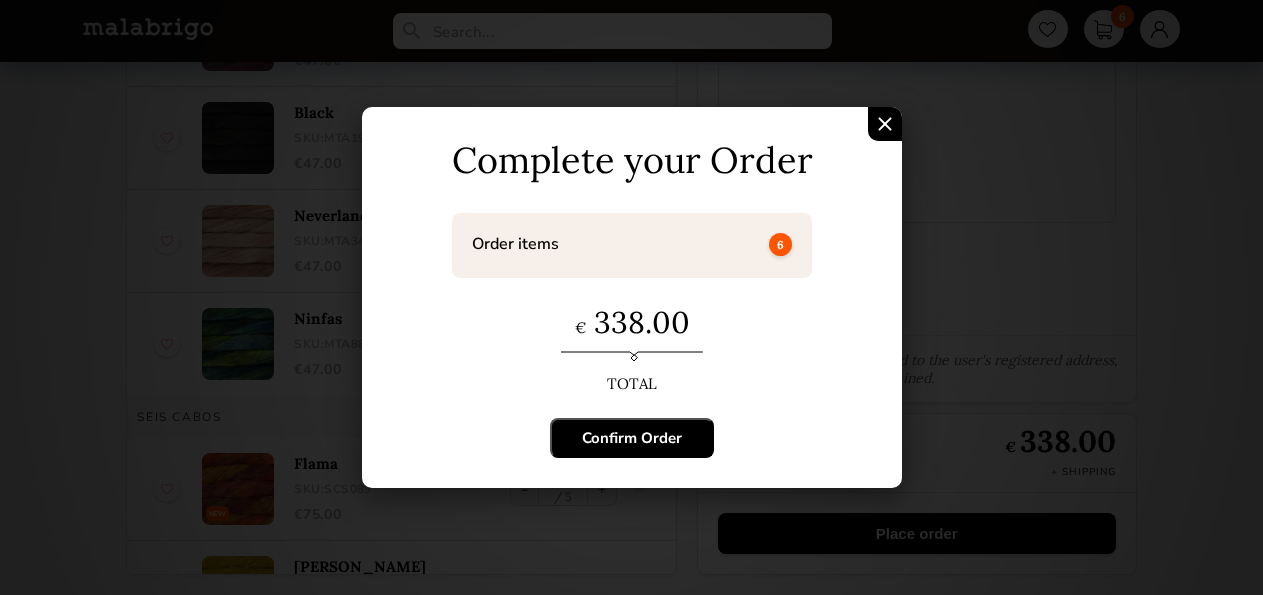 click on "Confirm Order" at bounding box center [632, 438] 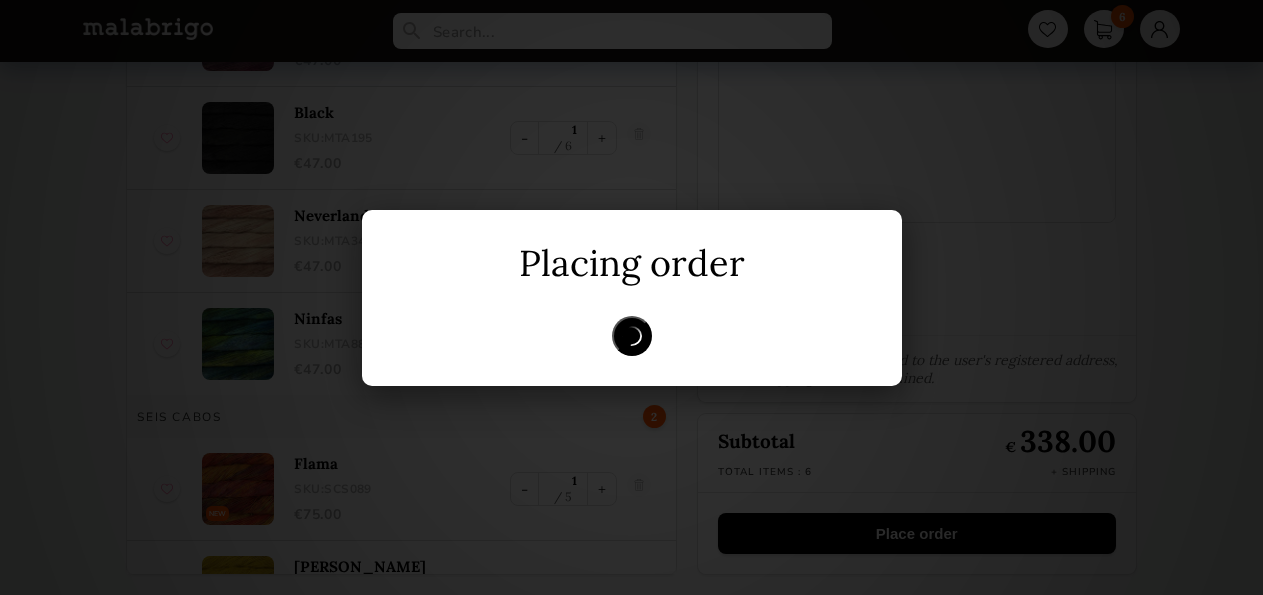 scroll, scrollTop: 0, scrollLeft: 0, axis: both 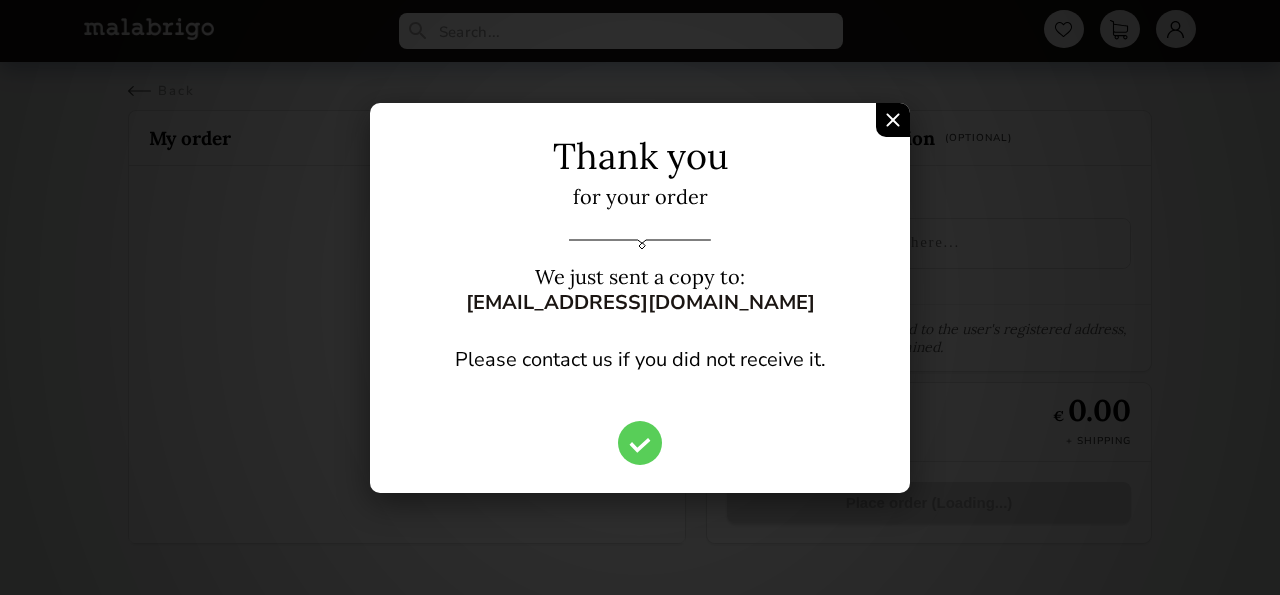 click at bounding box center (893, 120) 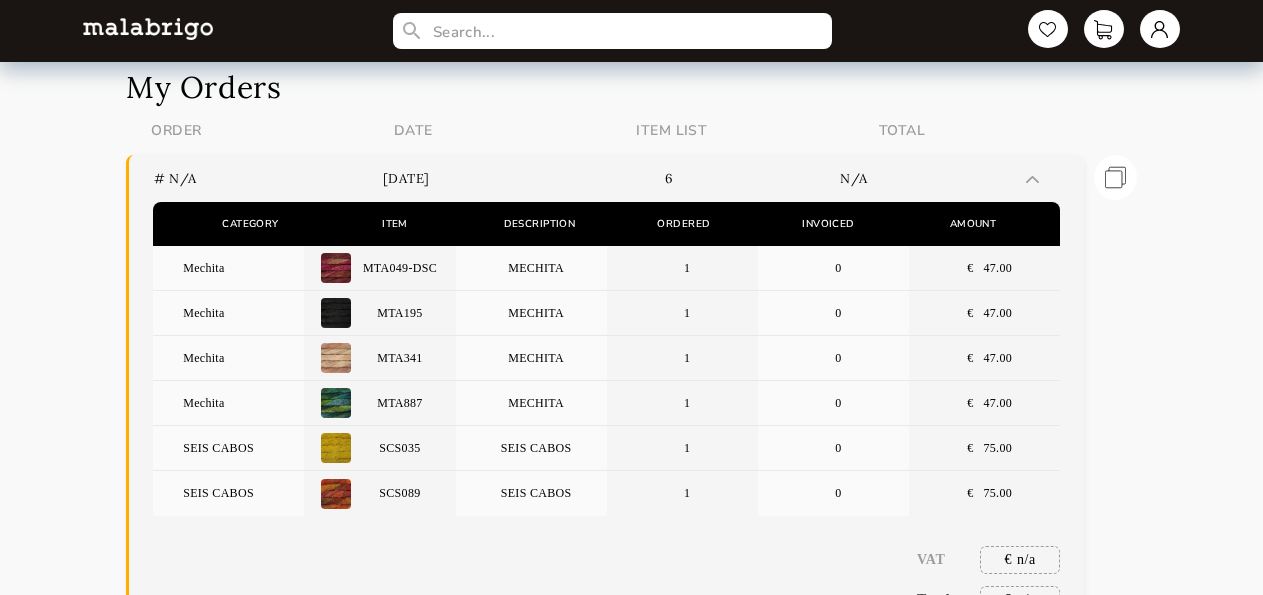 scroll, scrollTop: 102, scrollLeft: 0, axis: vertical 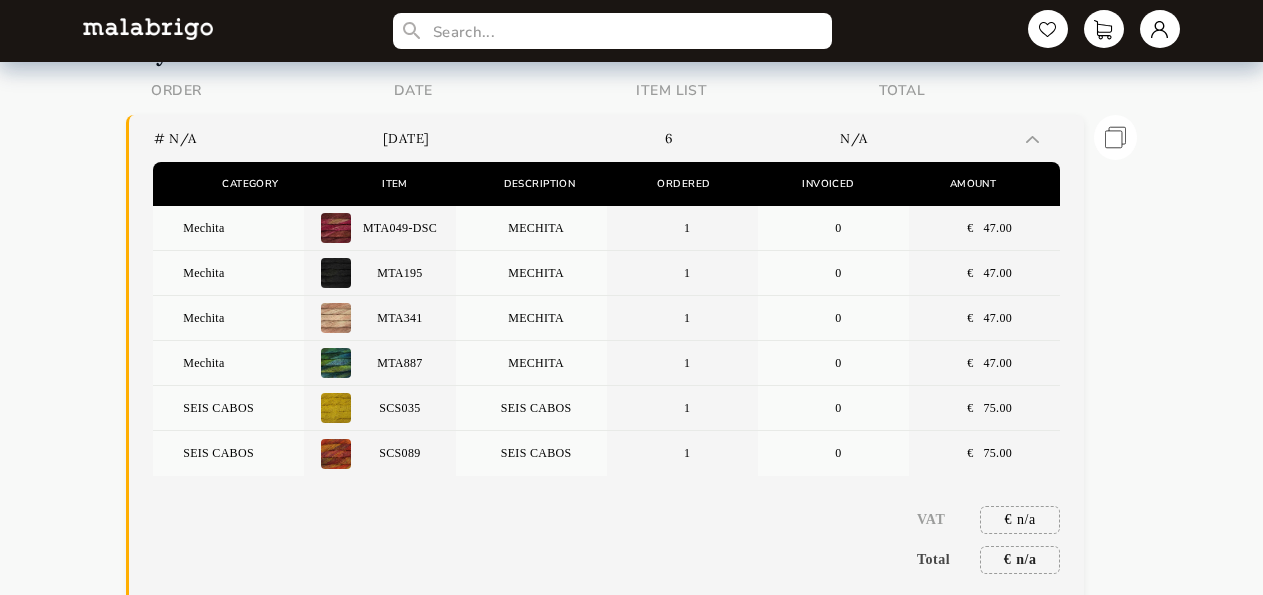 click on "SEIS CABOS" at bounding box center [228, 453] 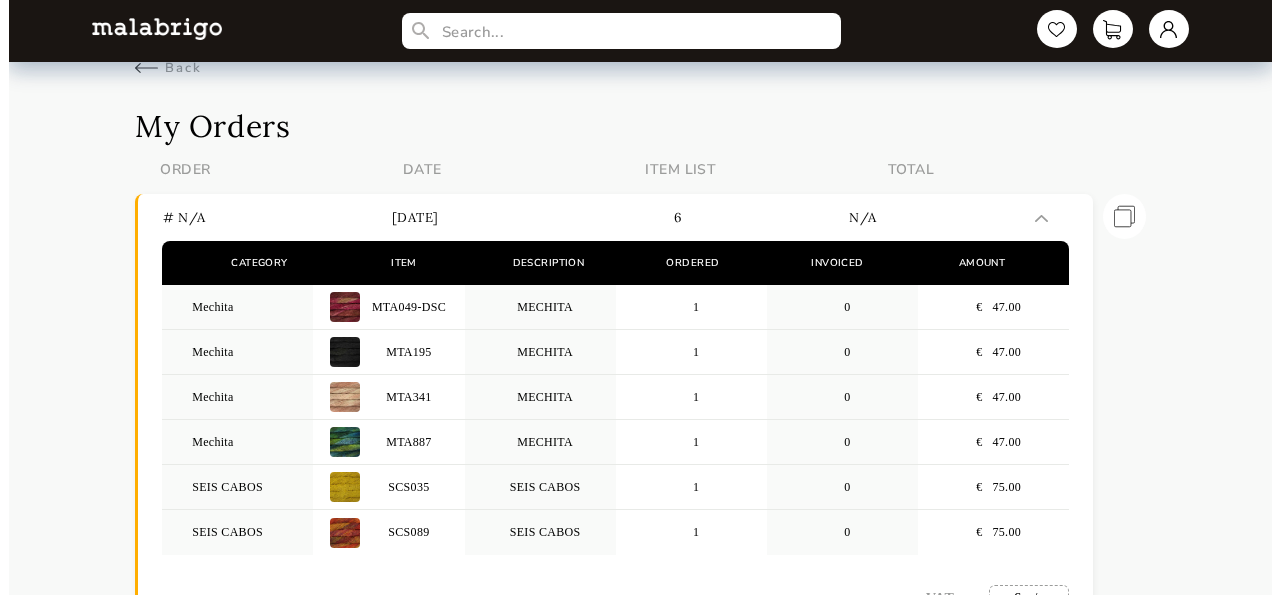 scroll, scrollTop: 0, scrollLeft: 0, axis: both 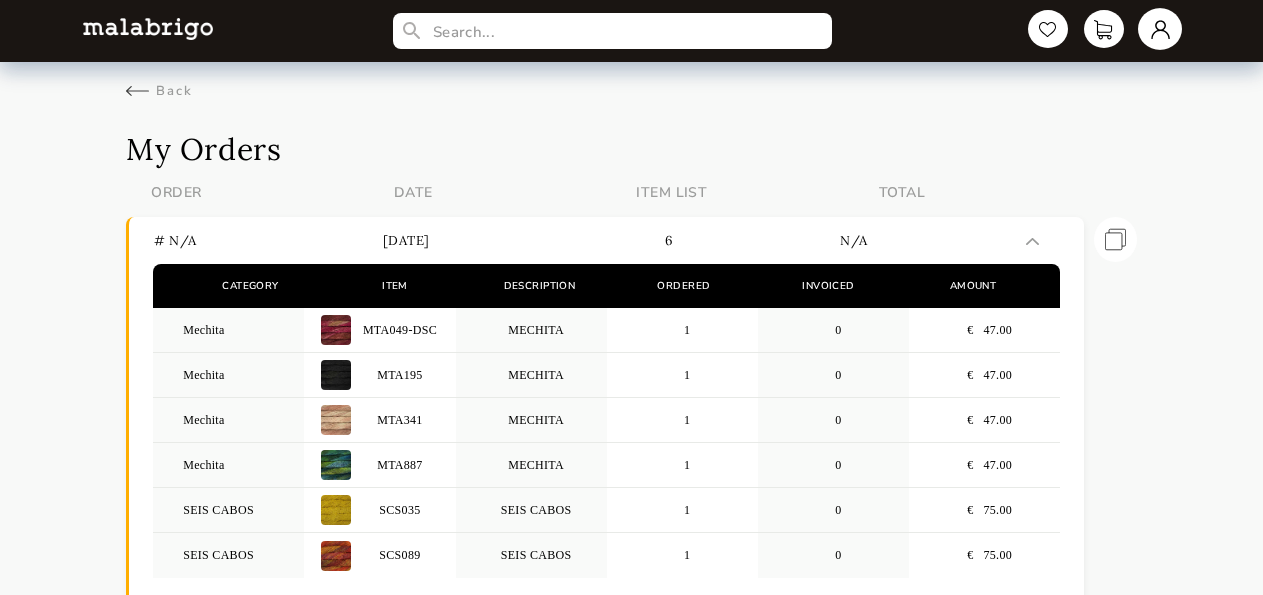 click at bounding box center (1160, 29) 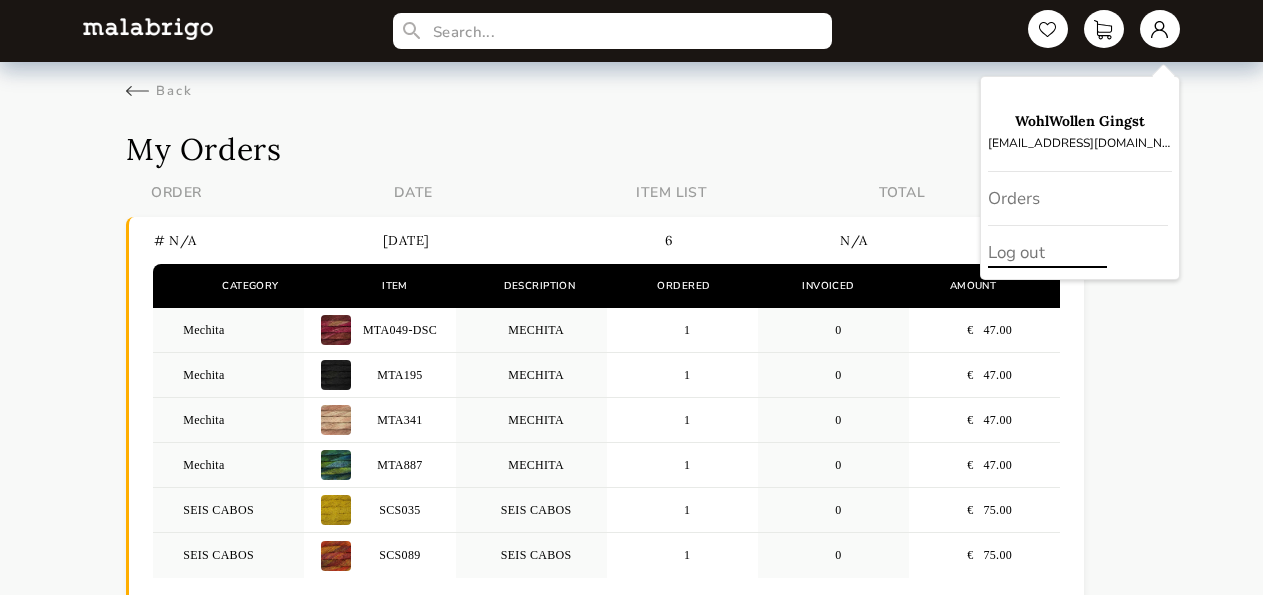 click on "Log out" at bounding box center (1080, 252) 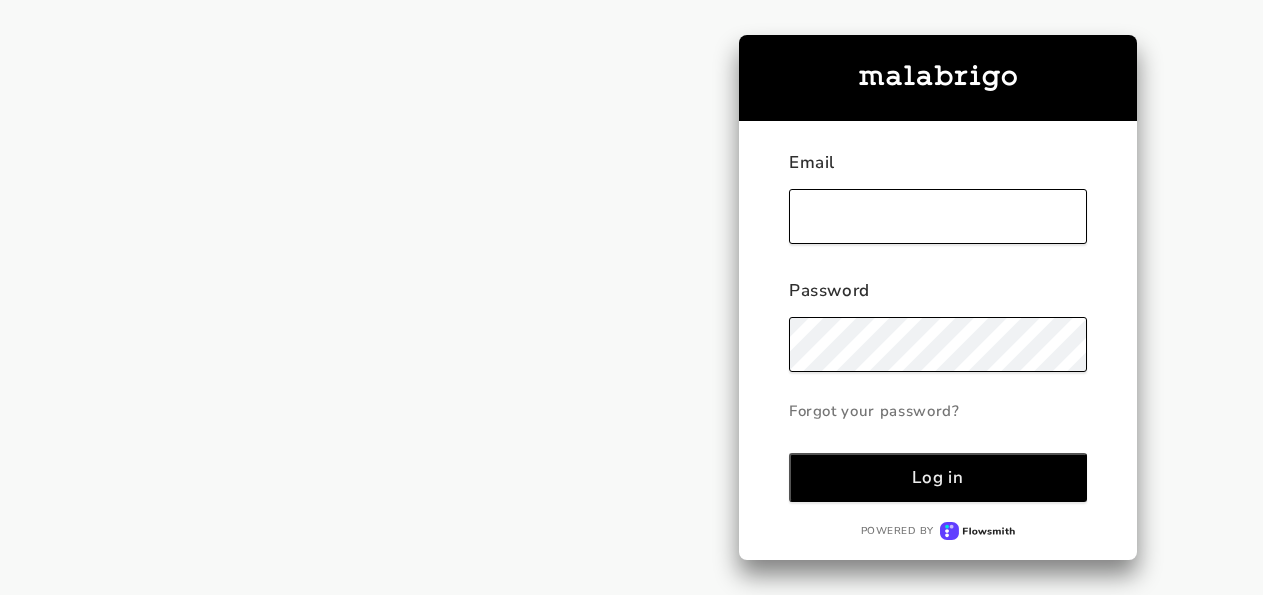 type on "[EMAIL_ADDRESS][DOMAIN_NAME]" 